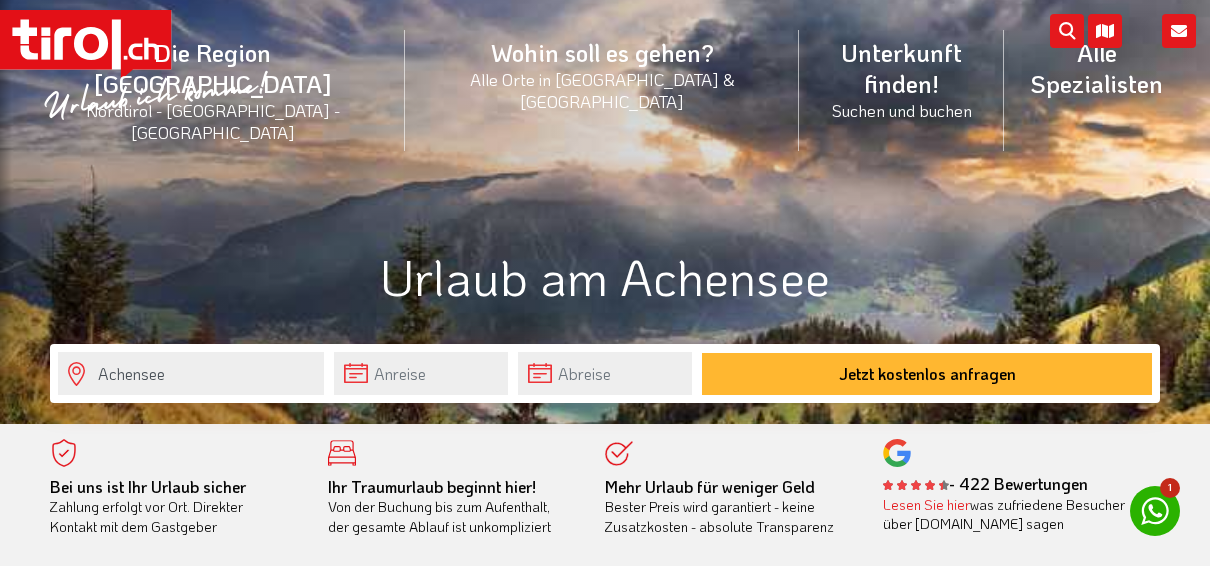 scroll, scrollTop: 400, scrollLeft: 0, axis: vertical 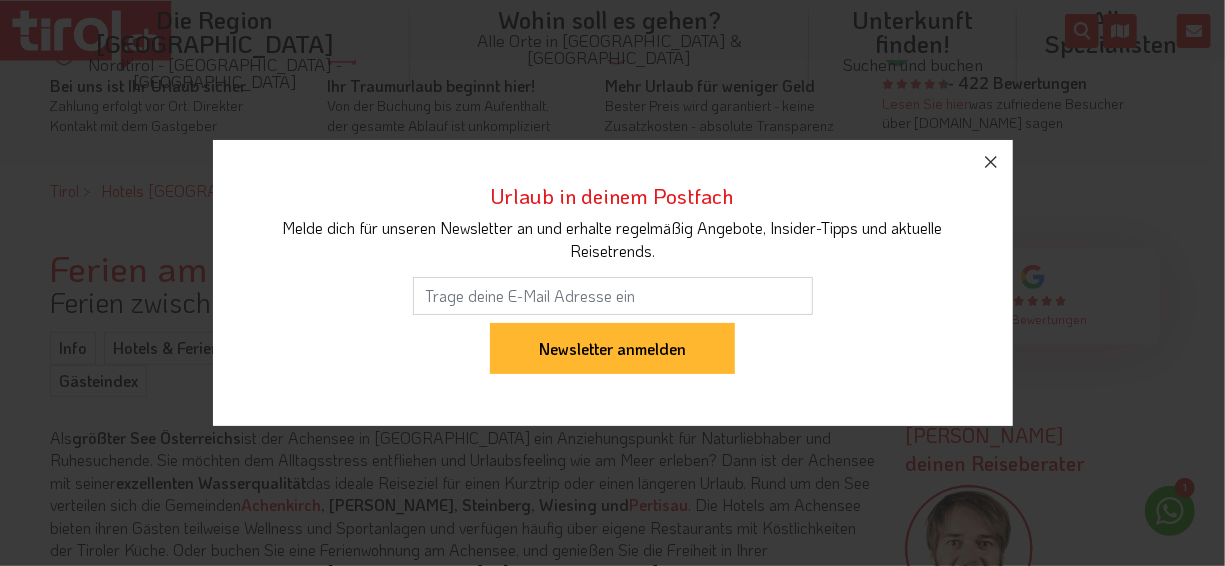 click 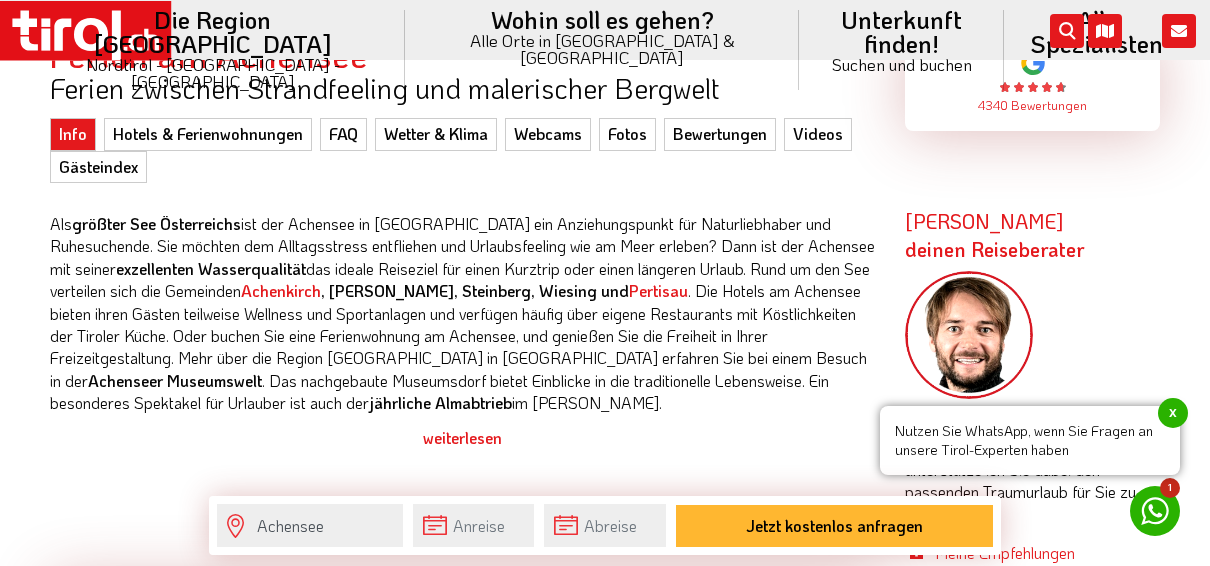 scroll, scrollTop: 600, scrollLeft: 0, axis: vertical 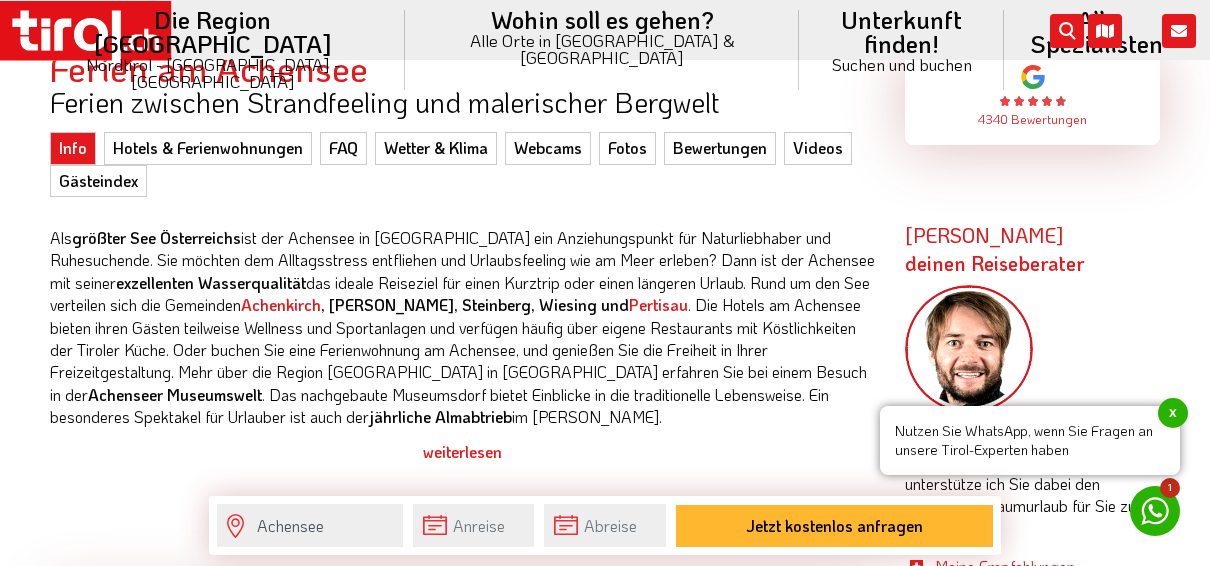 click on "weiterlesen" at bounding box center [462, 452] 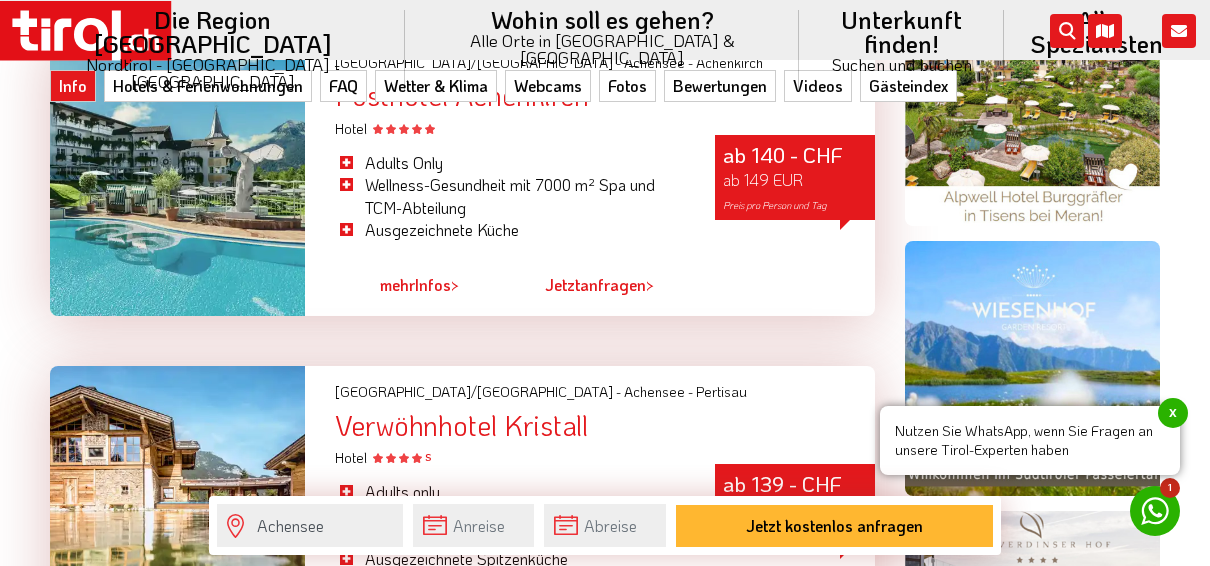 scroll, scrollTop: 1500, scrollLeft: 0, axis: vertical 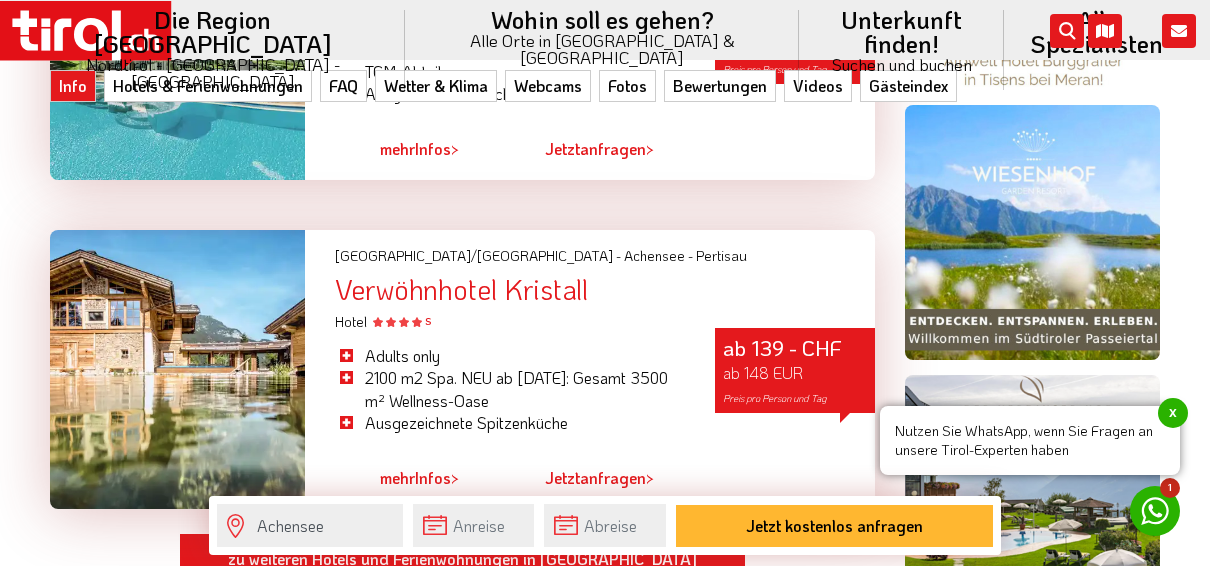 click at bounding box center (177, 369) 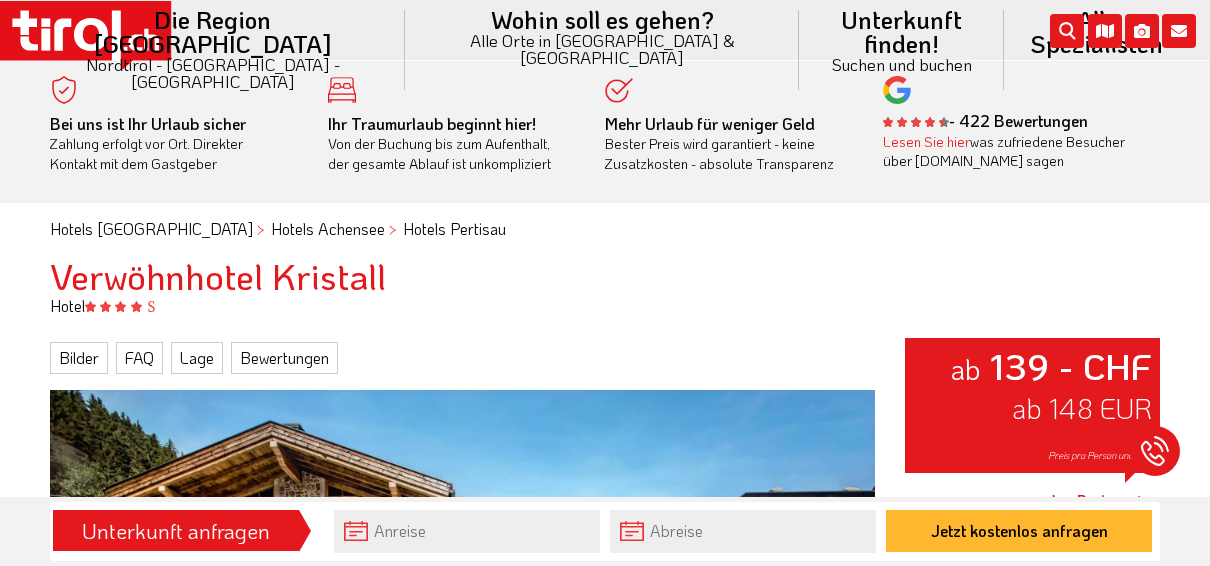 scroll, scrollTop: 300, scrollLeft: 0, axis: vertical 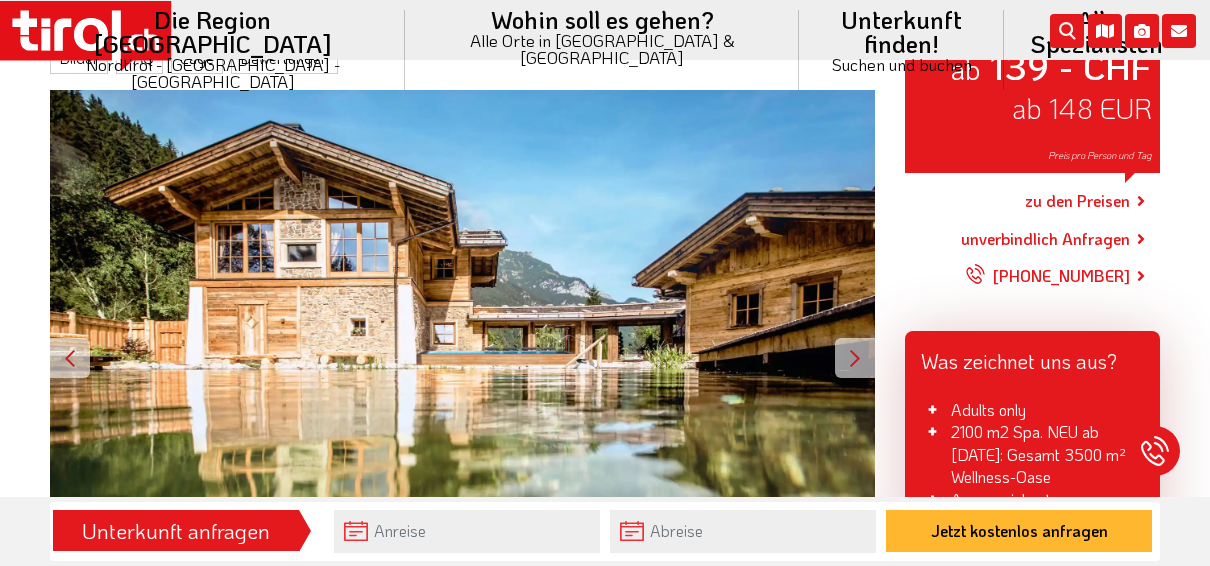 click at bounding box center [855, 358] 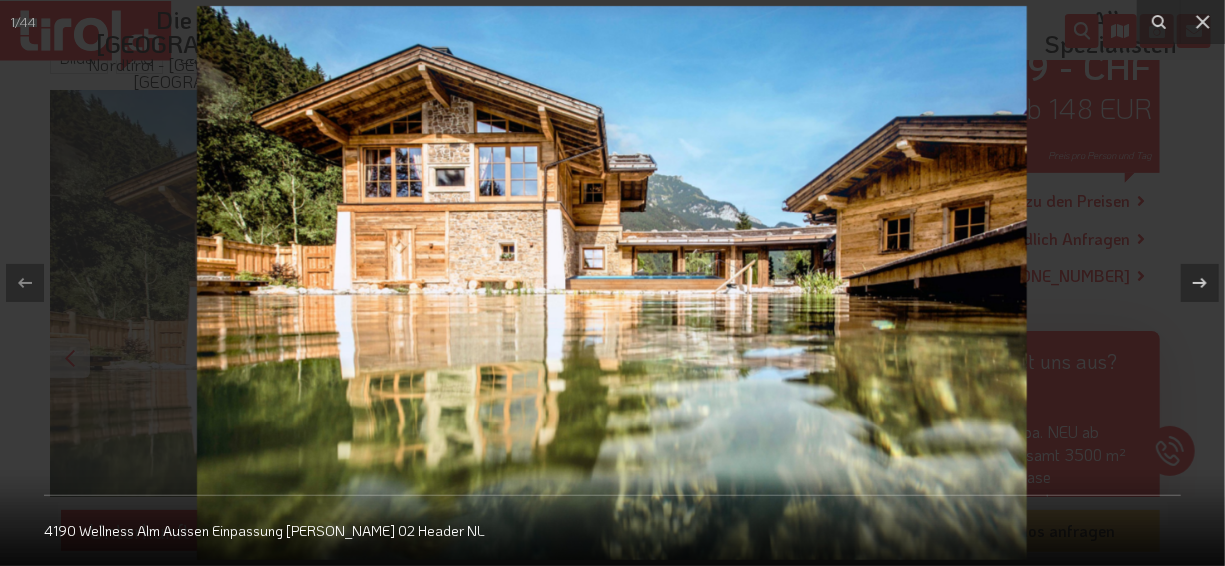 click 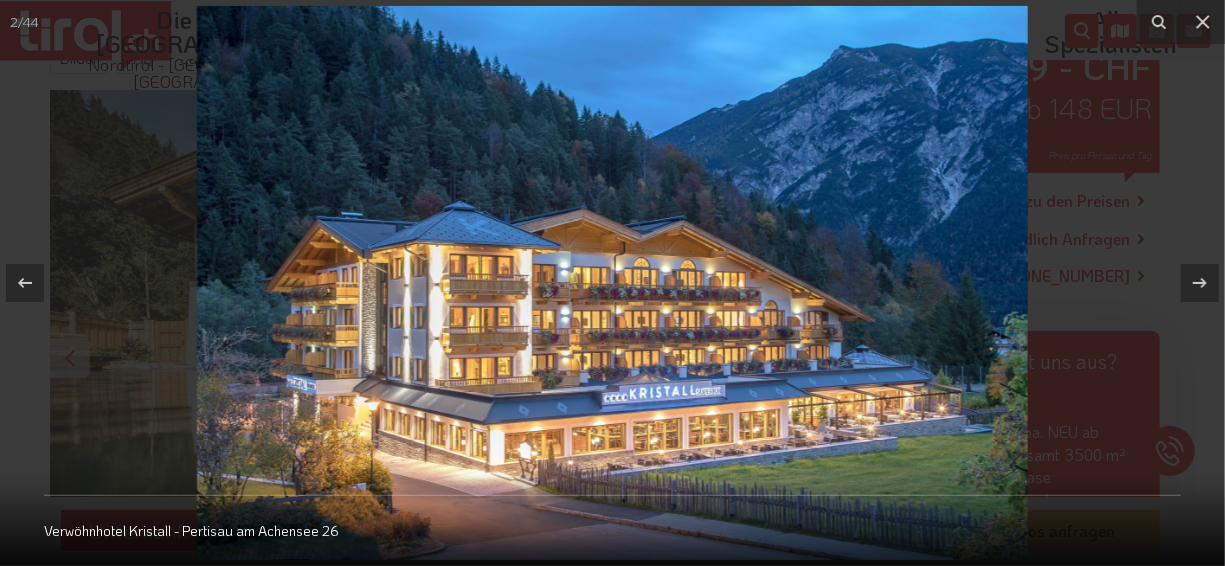 click 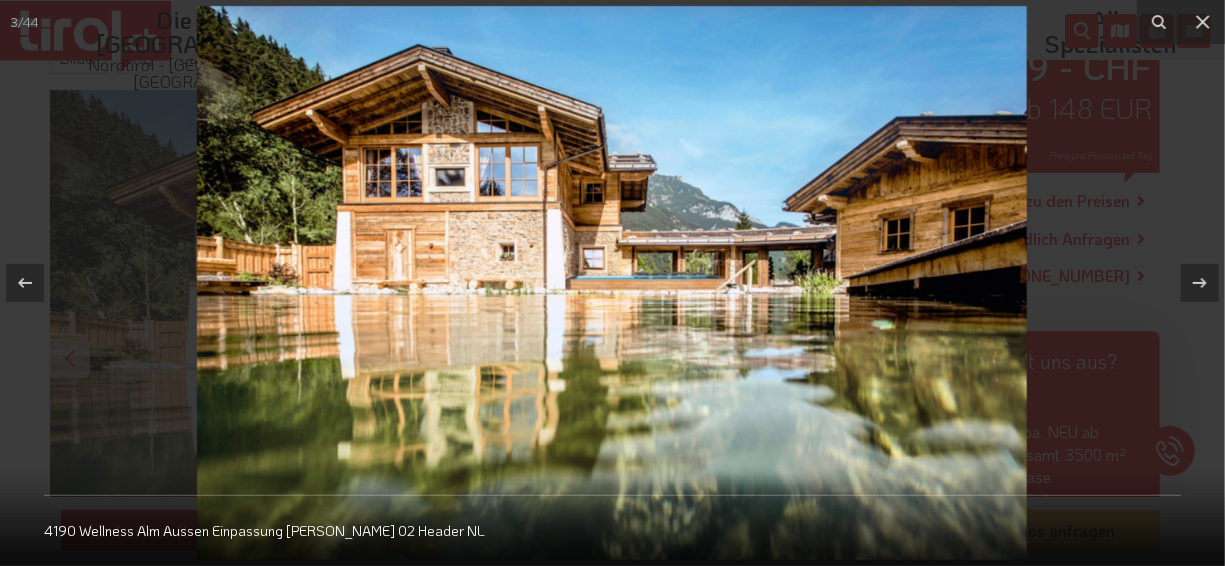 click 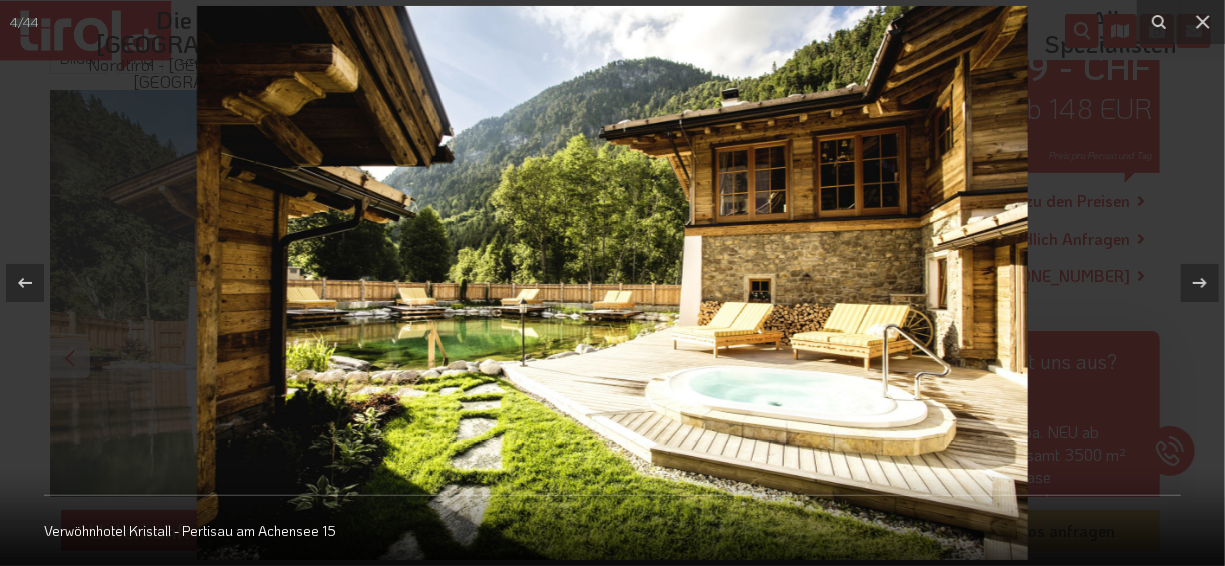 click 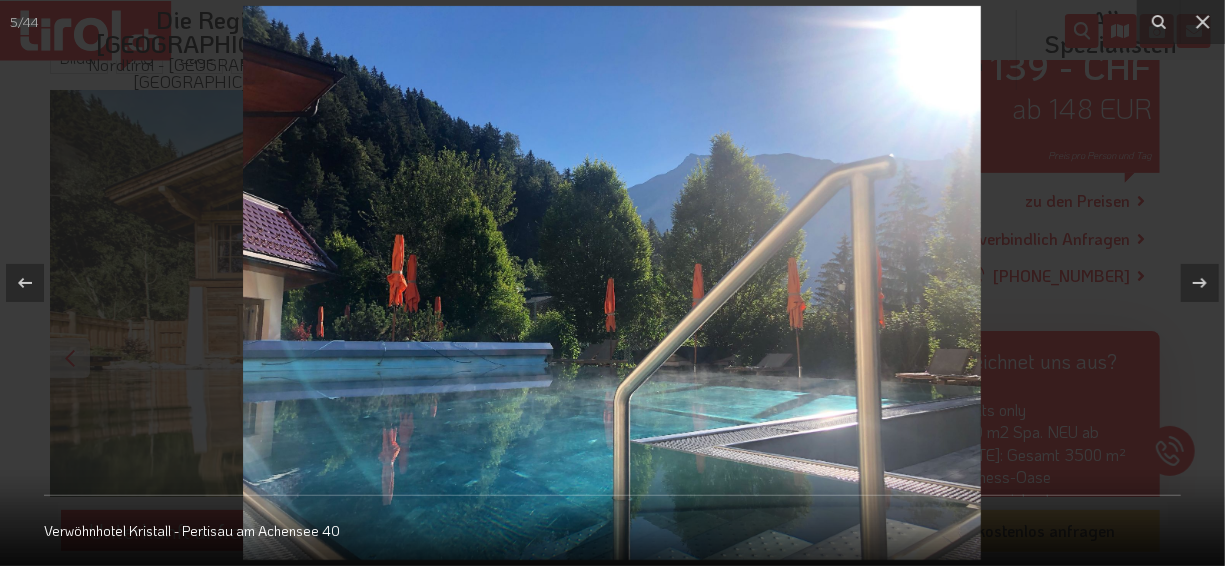 click 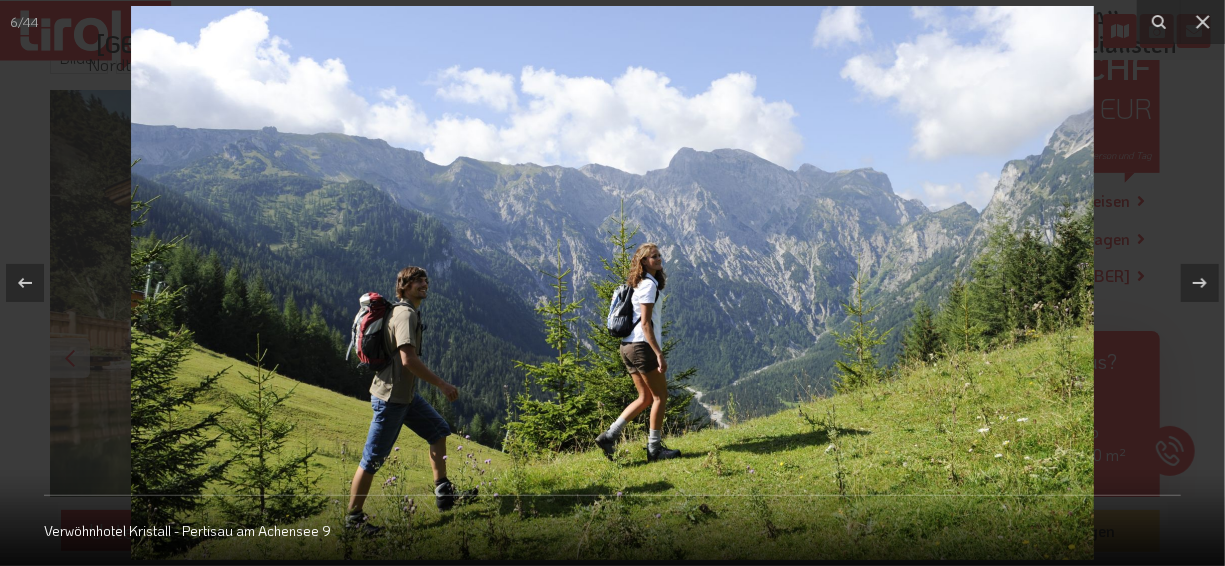 click 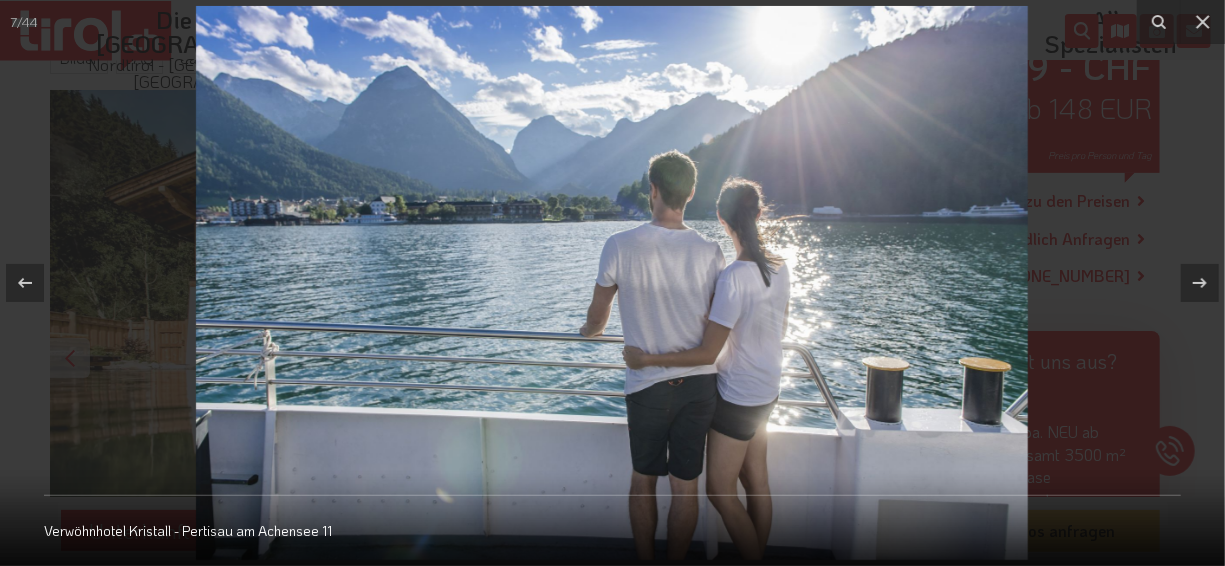 click 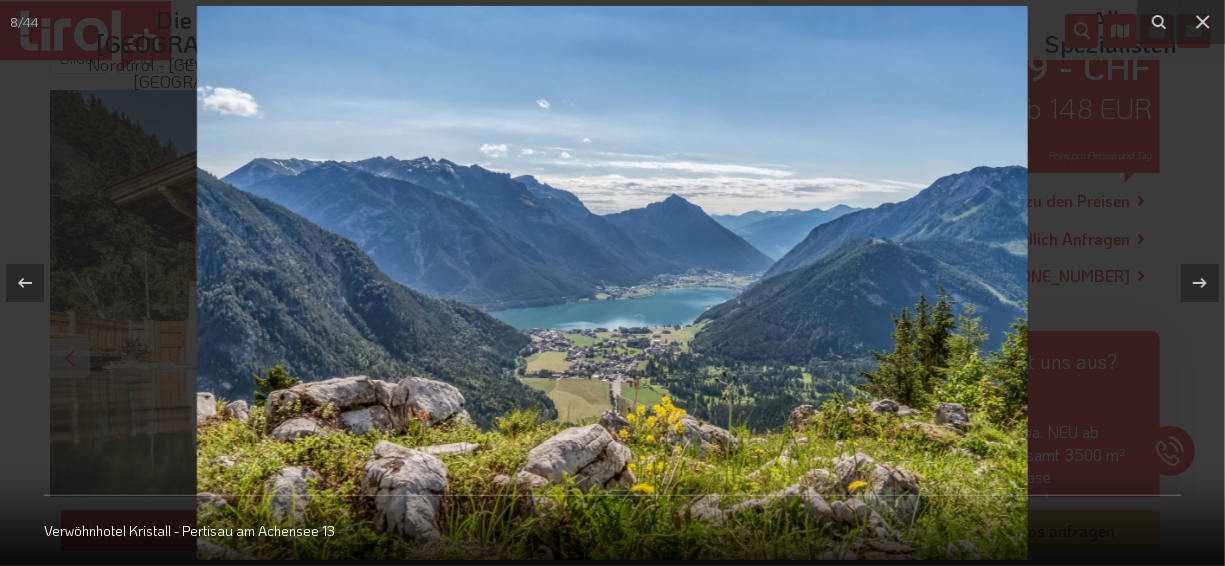 click 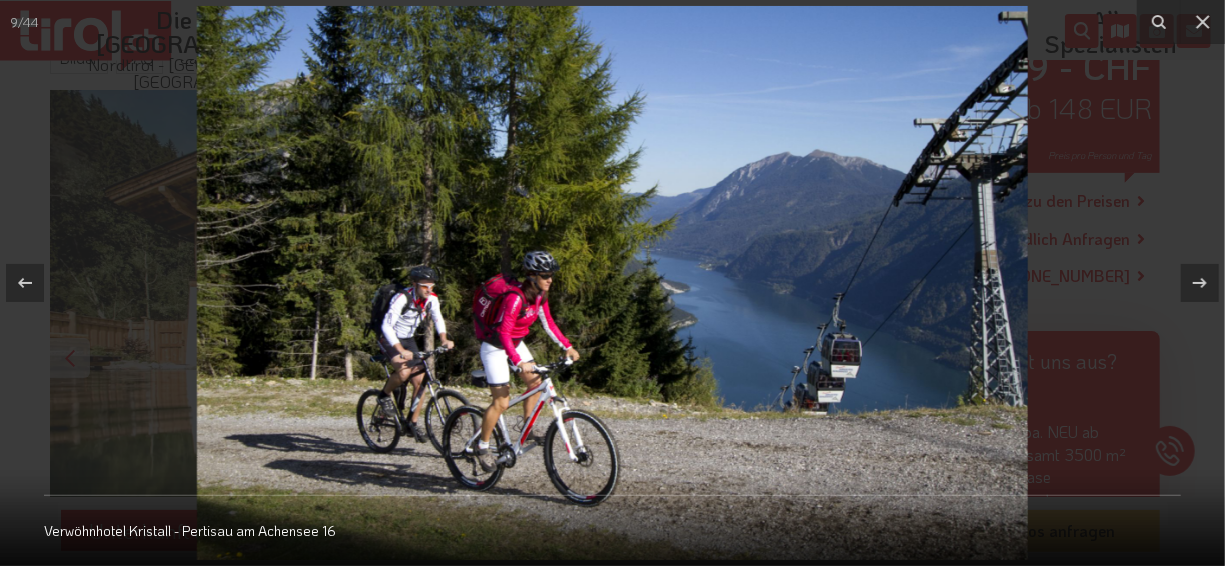 click 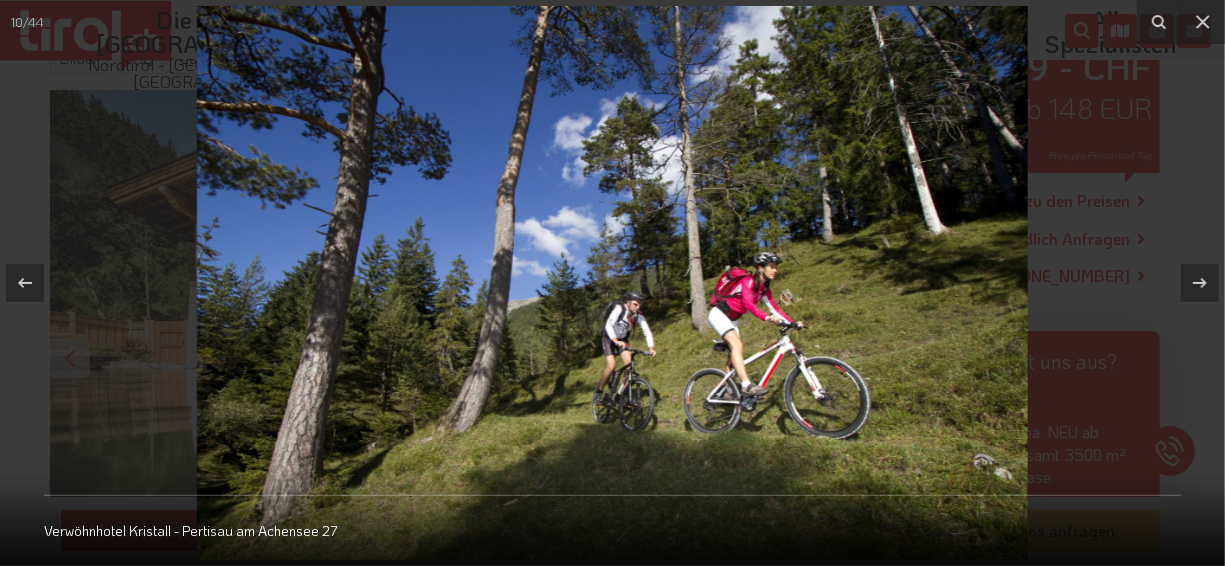 click 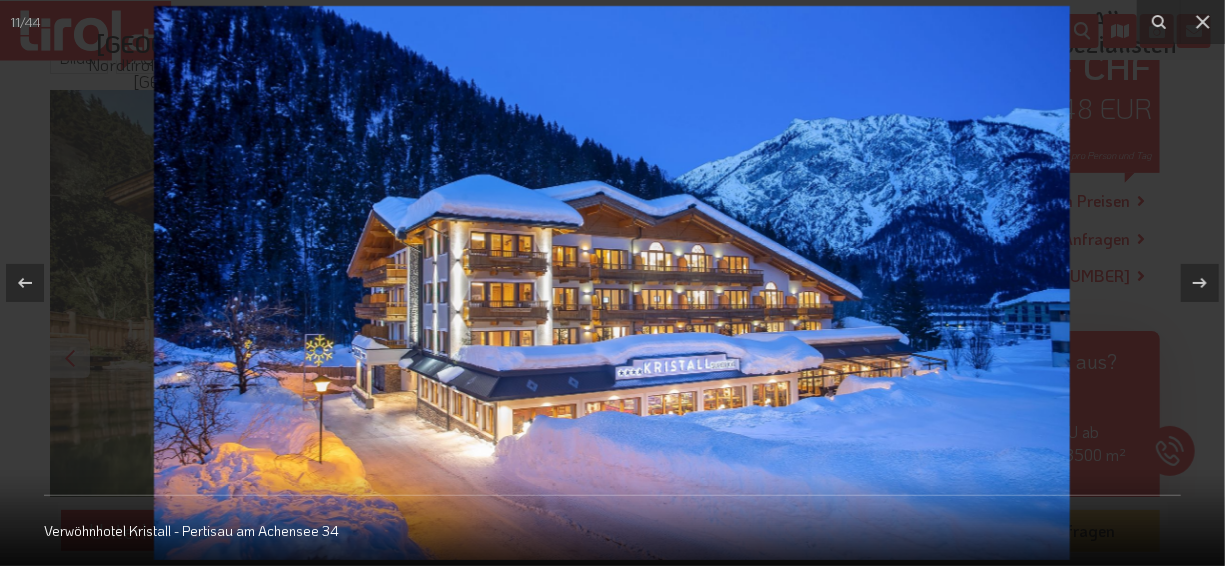 click 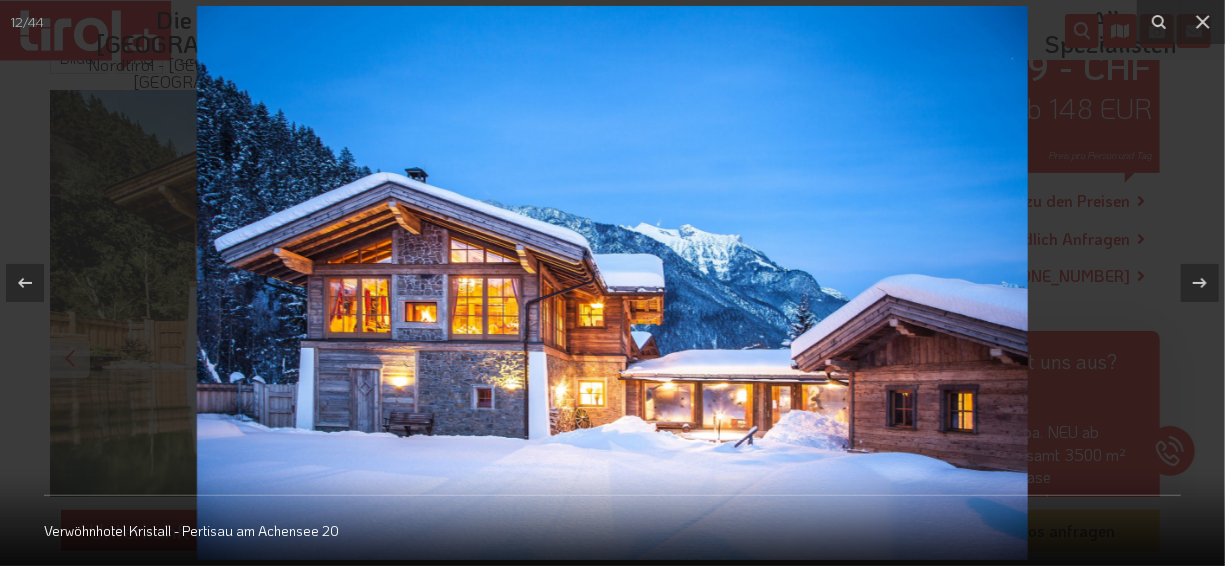 click 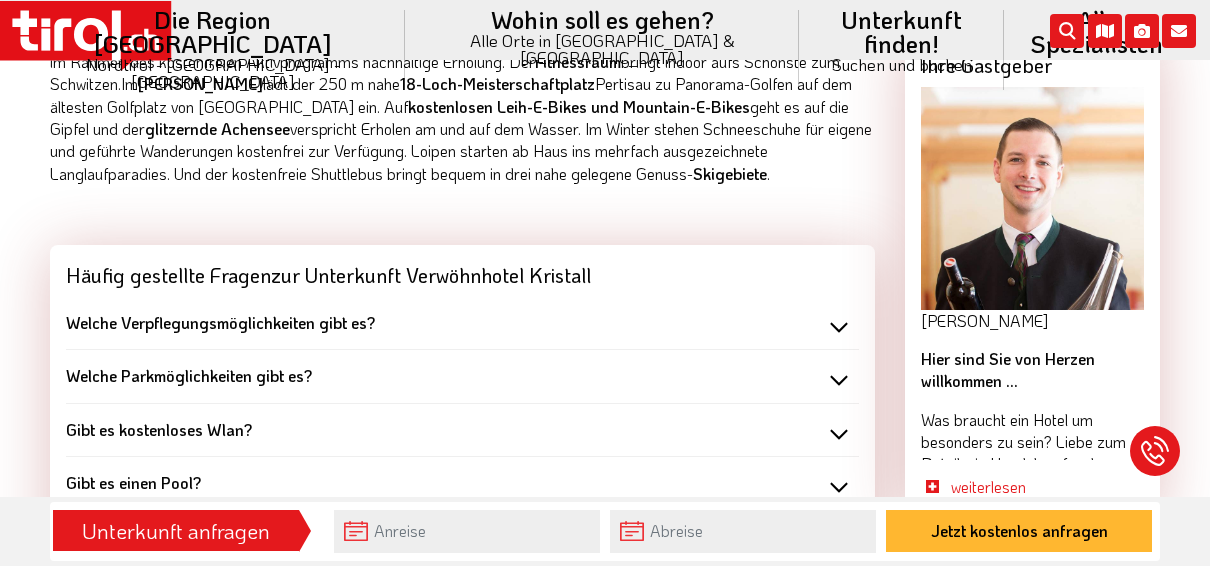 scroll, scrollTop: 2200, scrollLeft: 0, axis: vertical 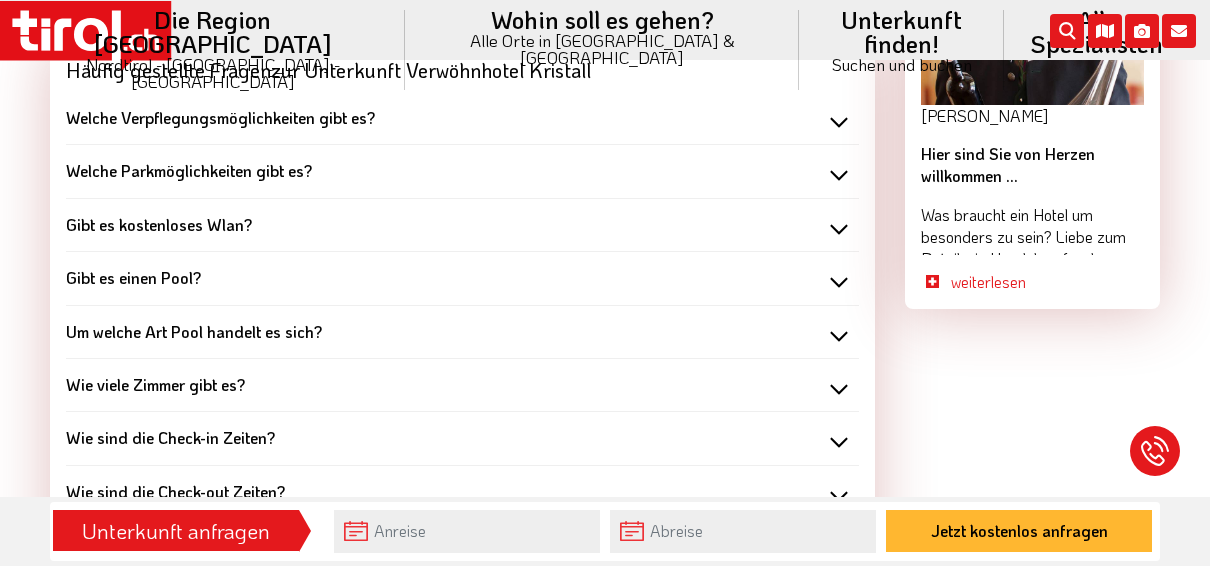 click on "Wie viele Zimmer gibt es?" at bounding box center [462, 385] 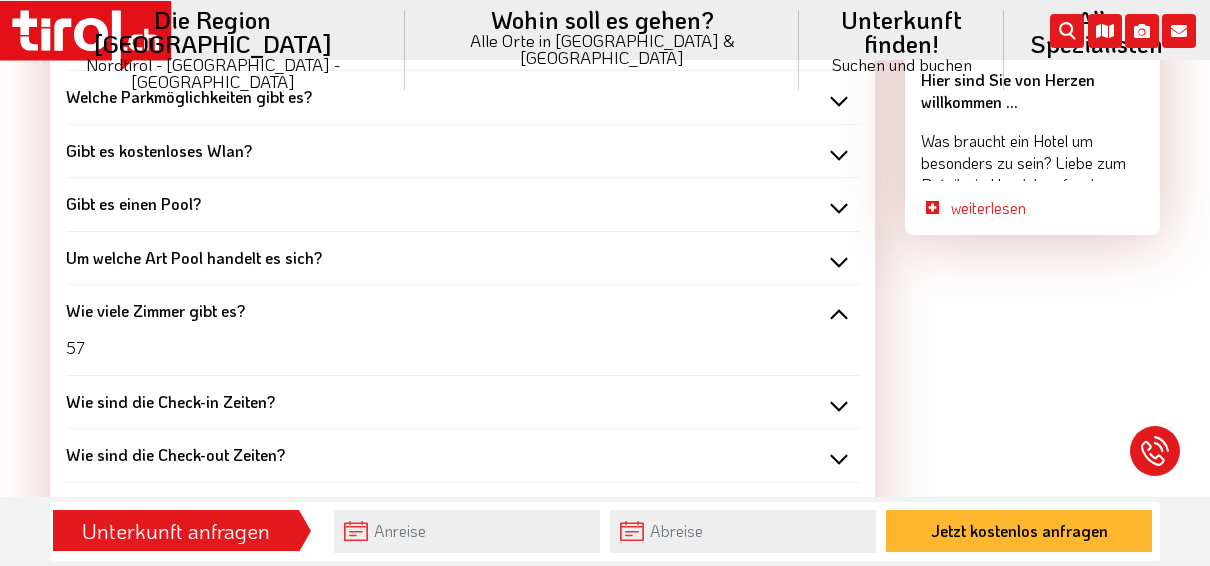 scroll, scrollTop: 2300, scrollLeft: 0, axis: vertical 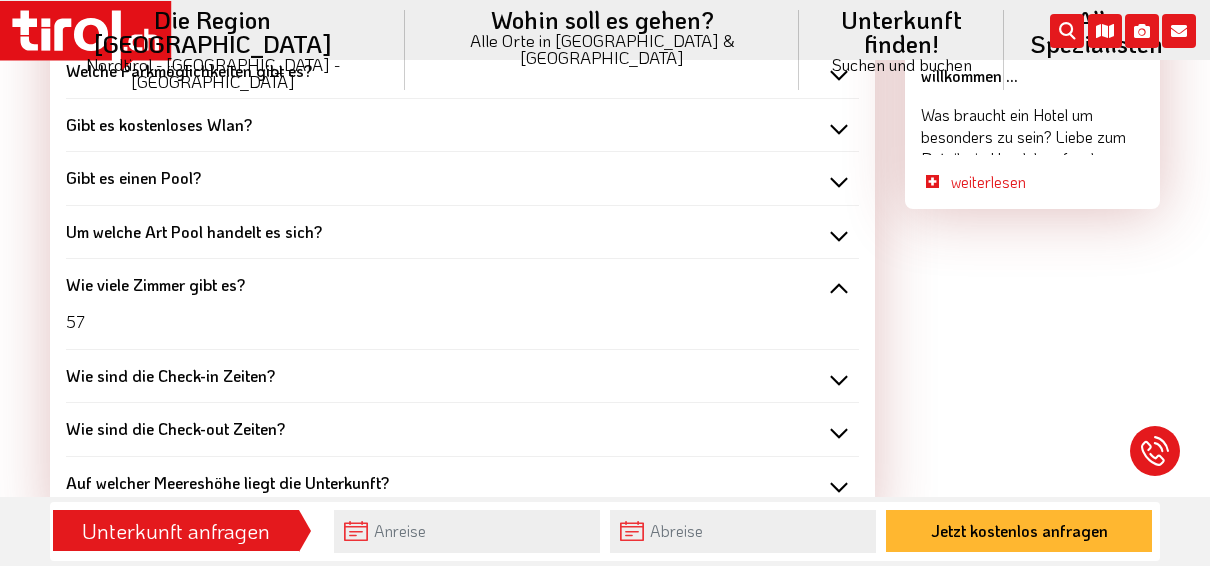 click on "Wie viele Zimmer gibt es?" at bounding box center (462, 285) 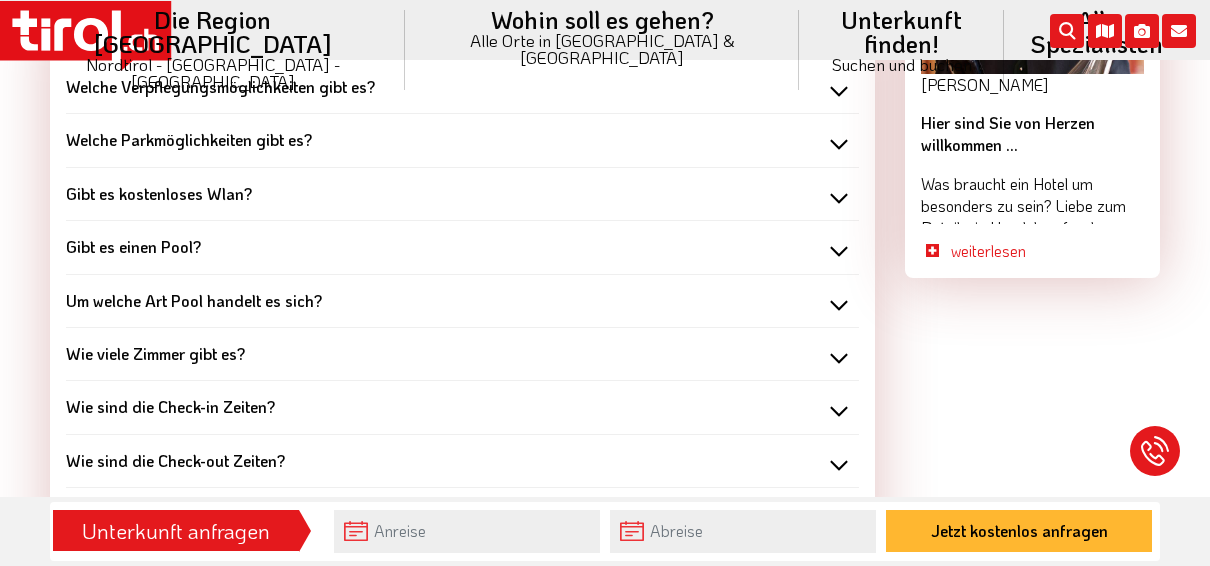 scroll, scrollTop: 2200, scrollLeft: 0, axis: vertical 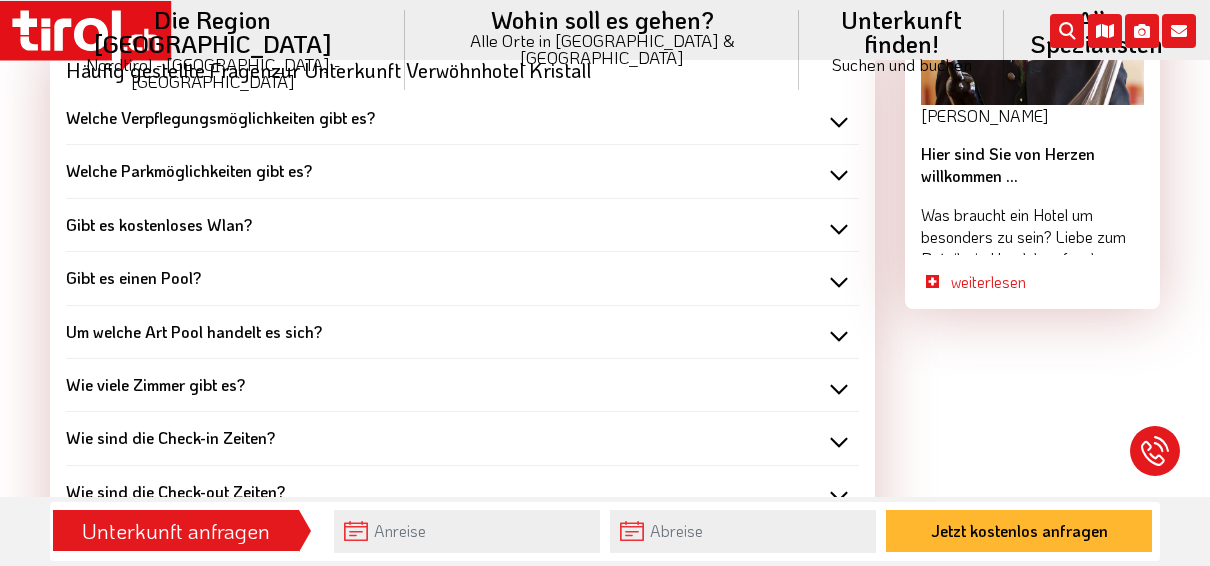 click on "Um welche Art Pool handelt es sich?" at bounding box center (462, 332) 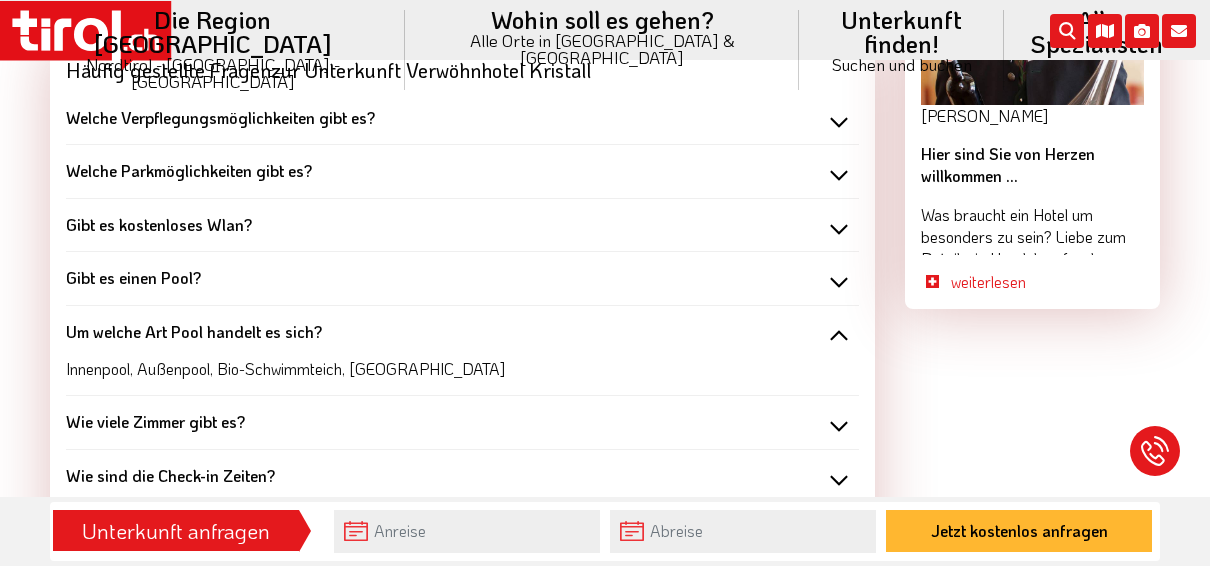 click on "Um welche Art Pool handelt es sich?" at bounding box center (462, 332) 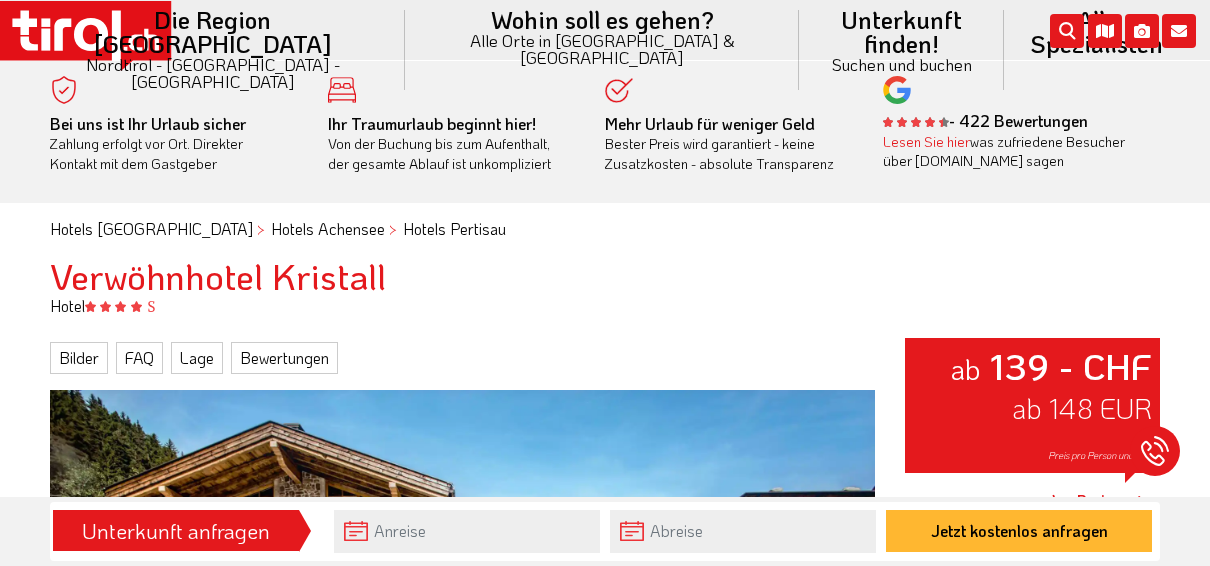 scroll, scrollTop: 0, scrollLeft: 0, axis: both 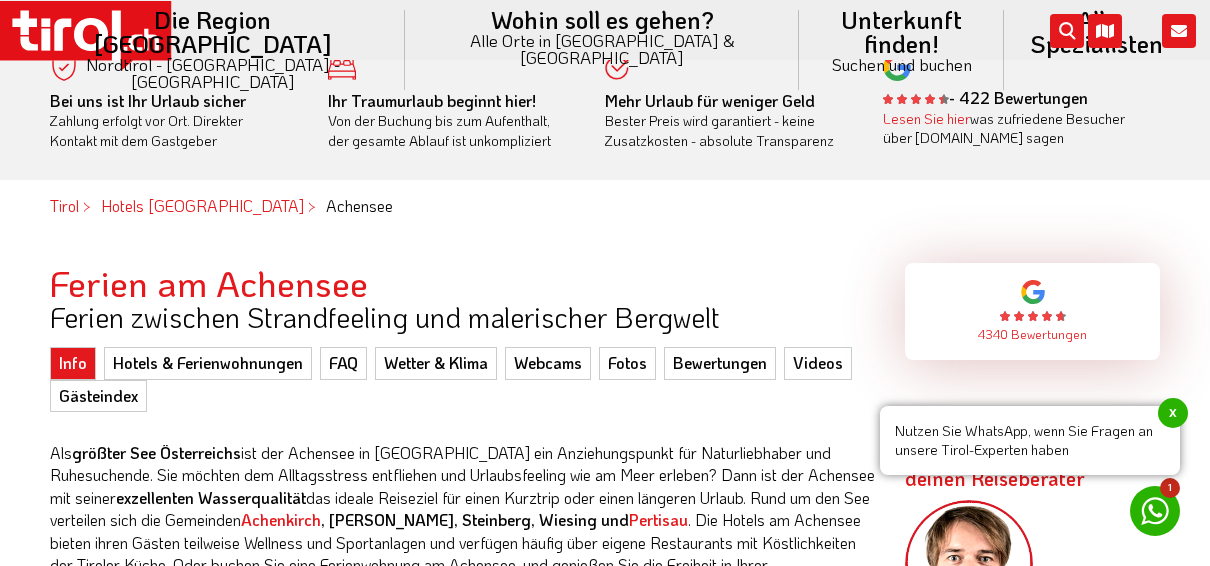 click on "FAQ" at bounding box center (343, 363) 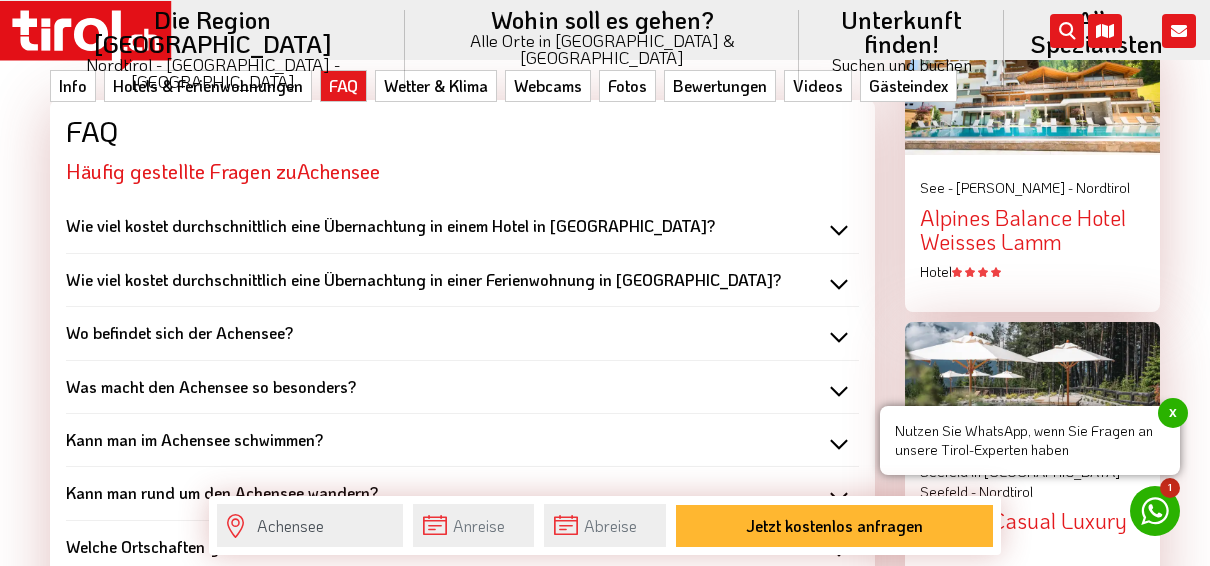 scroll, scrollTop: 2438, scrollLeft: 0, axis: vertical 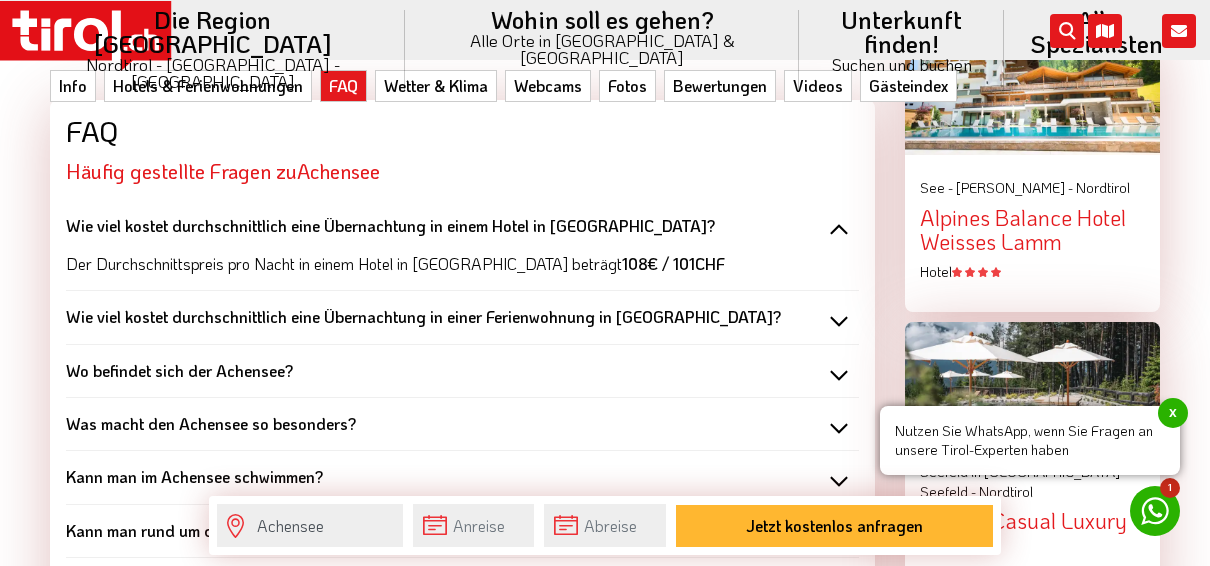click on "Wie viel kostet durchschnittlich eine Übernachtung in einem Hotel in [GEOGRAPHIC_DATA]?" at bounding box center (390, 225) 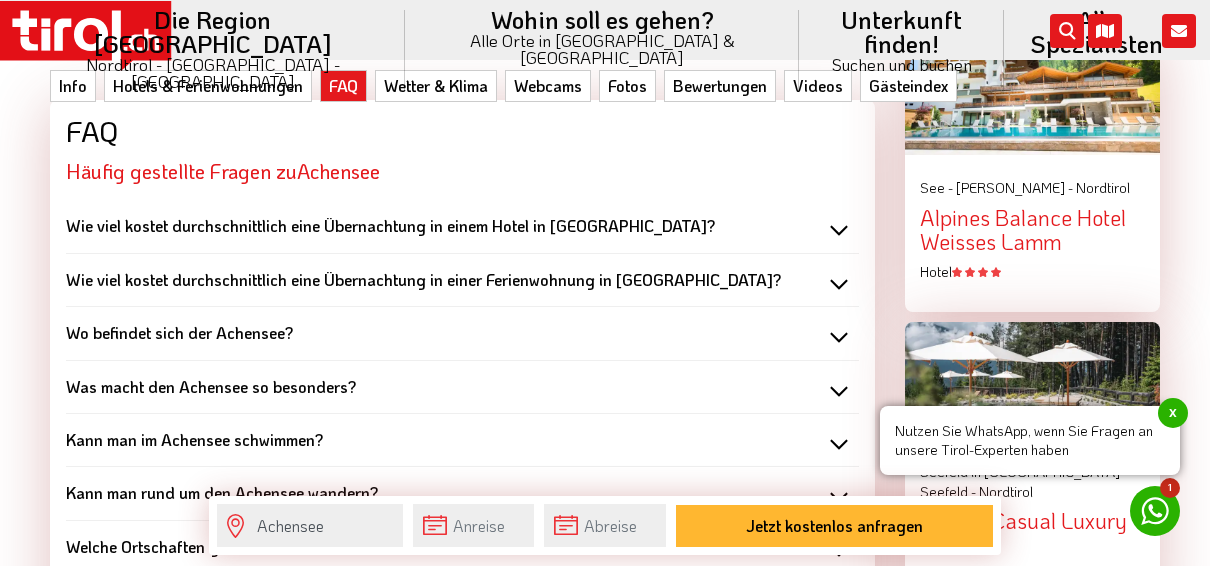 click on "Wie viel kostet durchschnittlich eine Übernachtung in einem Hotel in [GEOGRAPHIC_DATA]?" at bounding box center (390, 225) 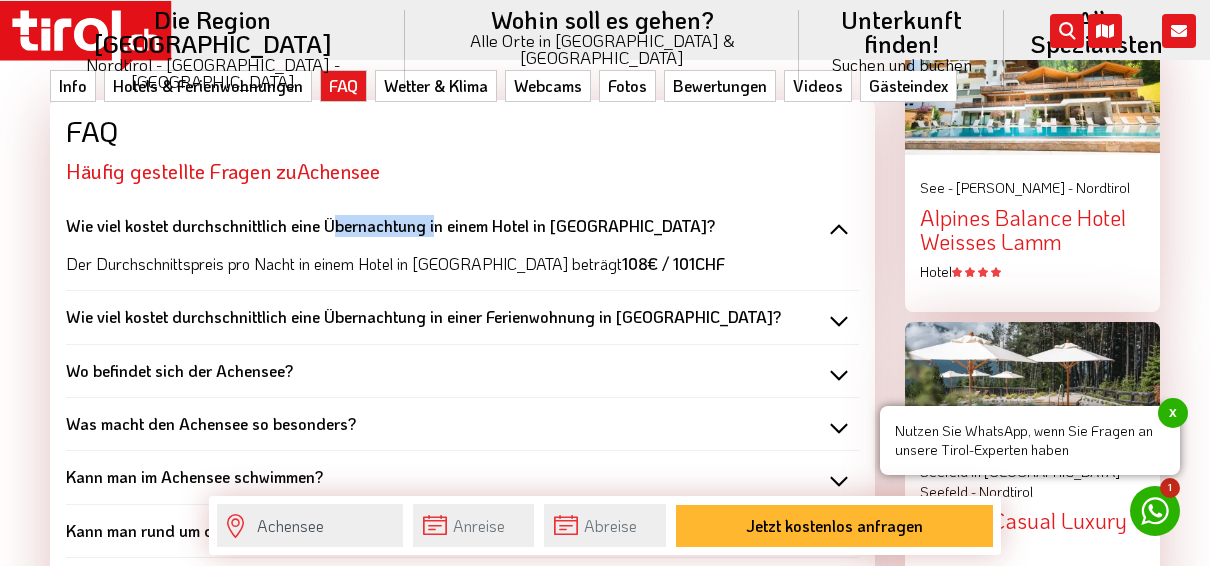 click on "Wie viel kostet durchschnittlich eine Übernachtung in einem Hotel in [GEOGRAPHIC_DATA]?" at bounding box center [390, 225] 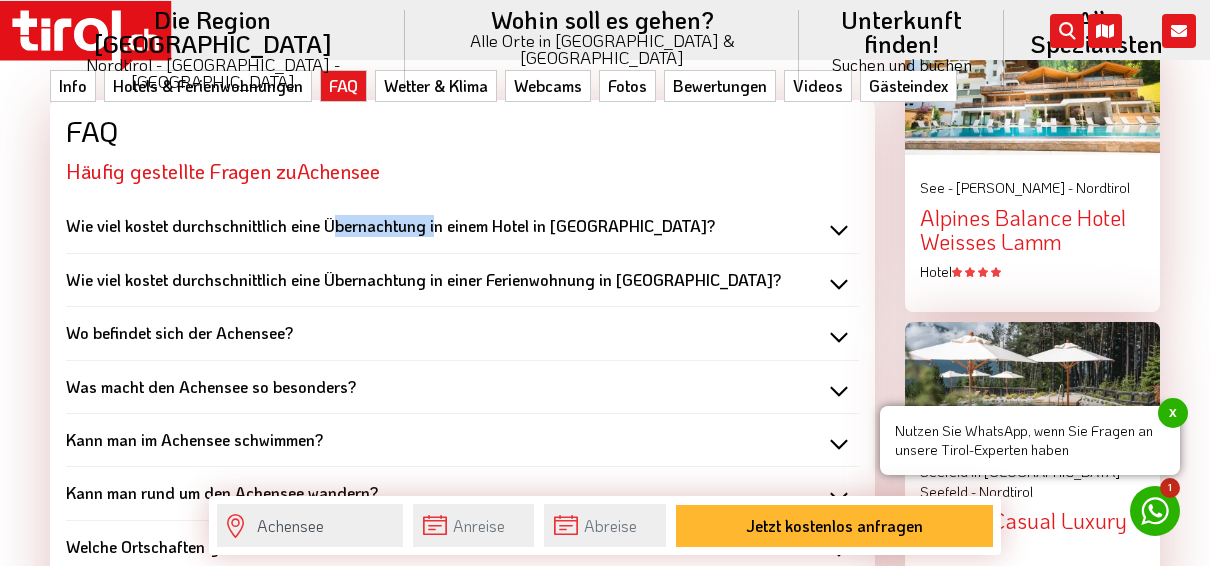 drag, startPoint x: 336, startPoint y: 226, endPoint x: 332, endPoint y: 277, distance: 51.156624 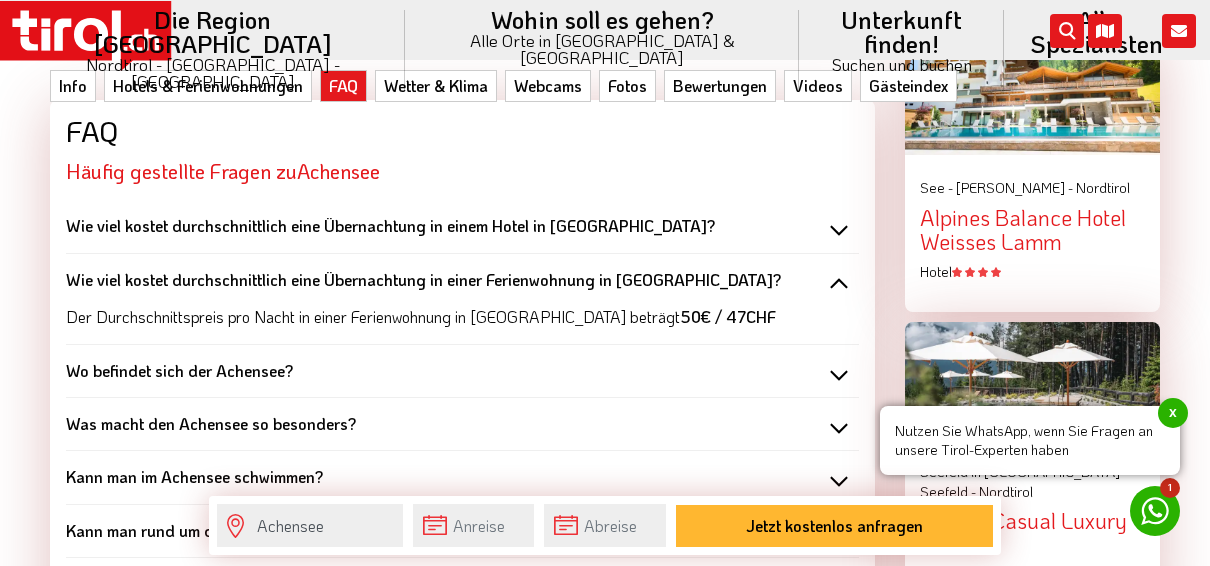 click on "Wie viel kostet durchschnittlich eine Übernachtung in einer Ferienwohnung in [GEOGRAPHIC_DATA]?" at bounding box center (423, 279) 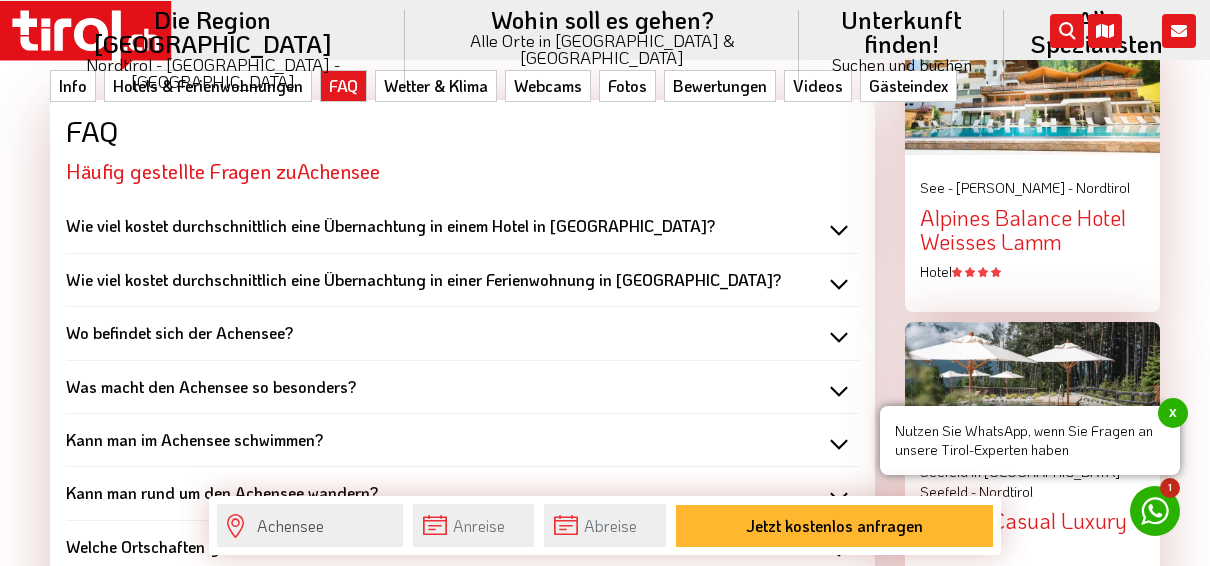 click on "Wo befindet sich der Achensee?" at bounding box center [462, 333] 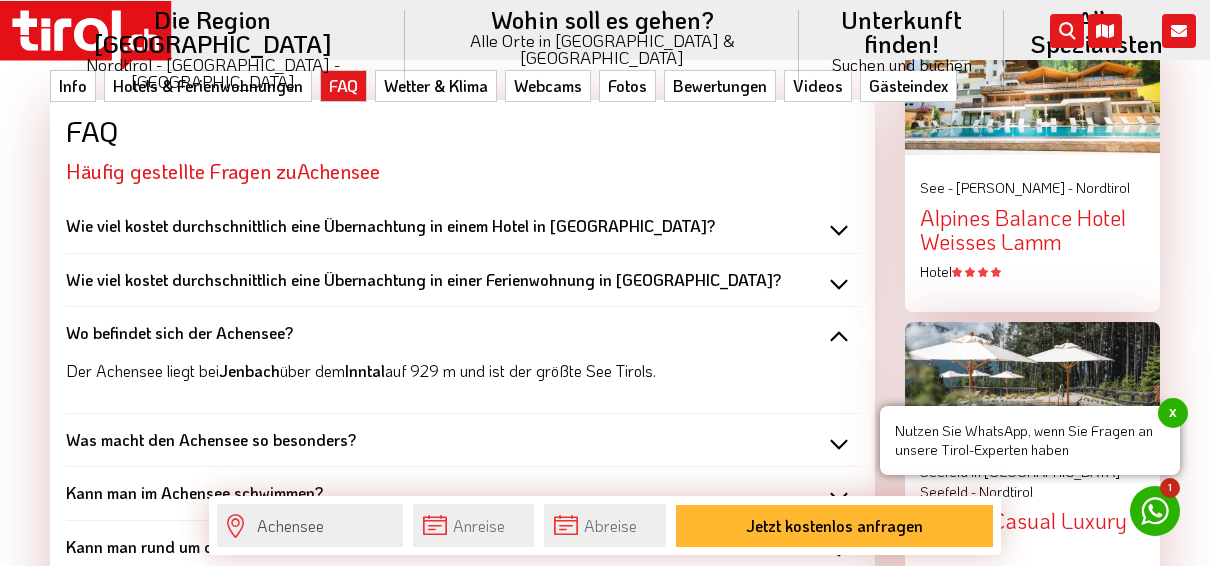 click on "Wo befindet sich der Achensee?" at bounding box center [462, 333] 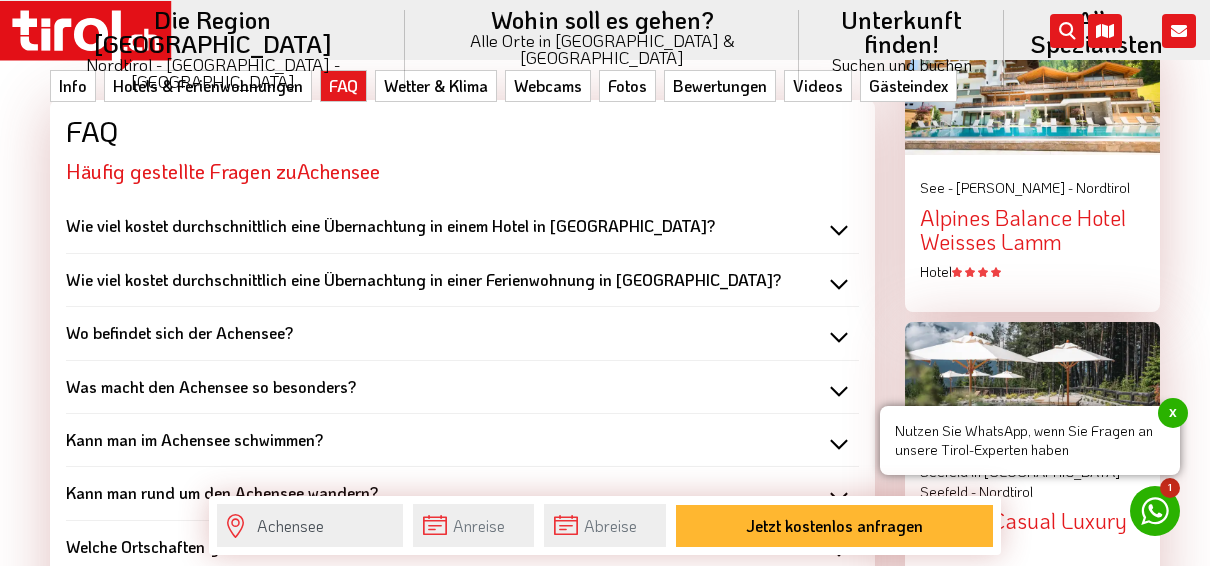 click on "Was macht den Achensee so besonders?" at bounding box center (211, 386) 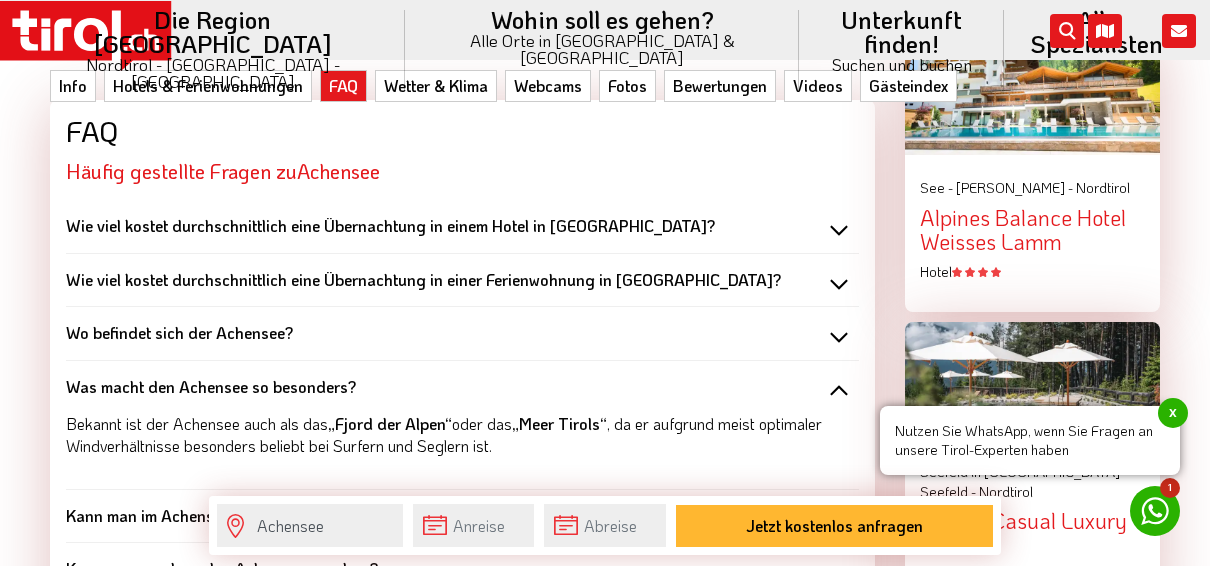 click on "Was macht den Achensee so besonders?" at bounding box center [211, 386] 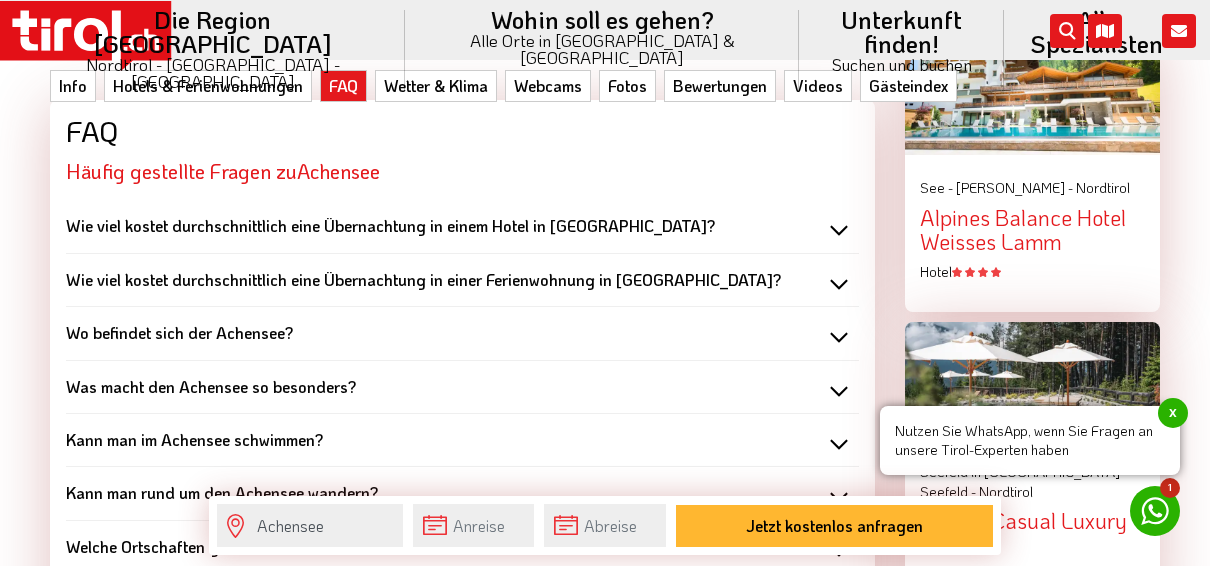 click on "Kann man im Achensee schwimmen?" at bounding box center (194, 439) 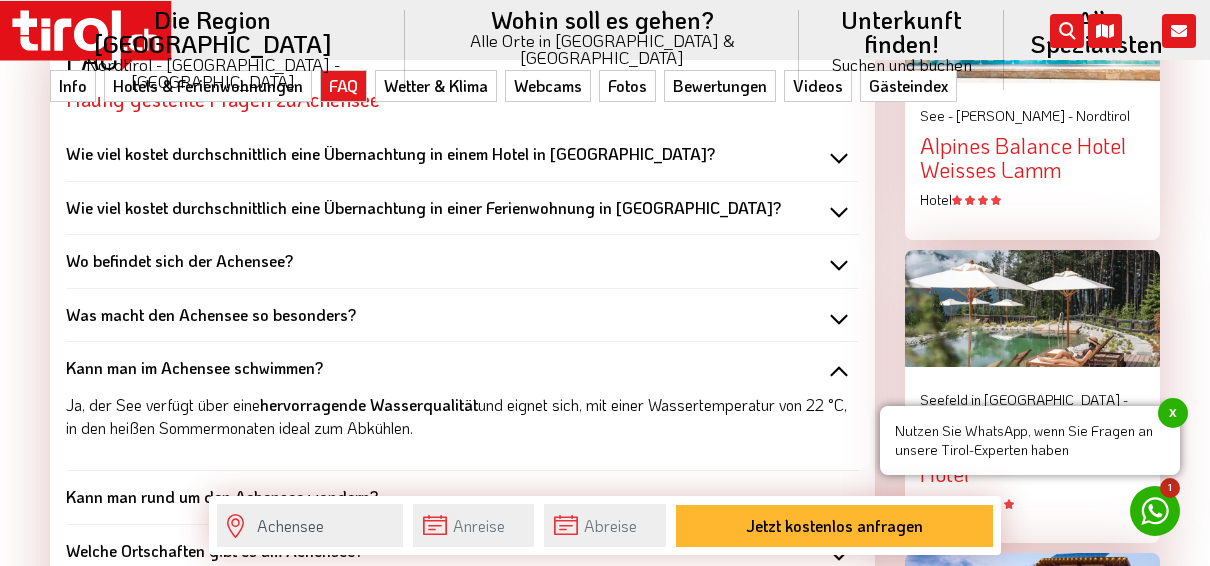 scroll, scrollTop: 2538, scrollLeft: 0, axis: vertical 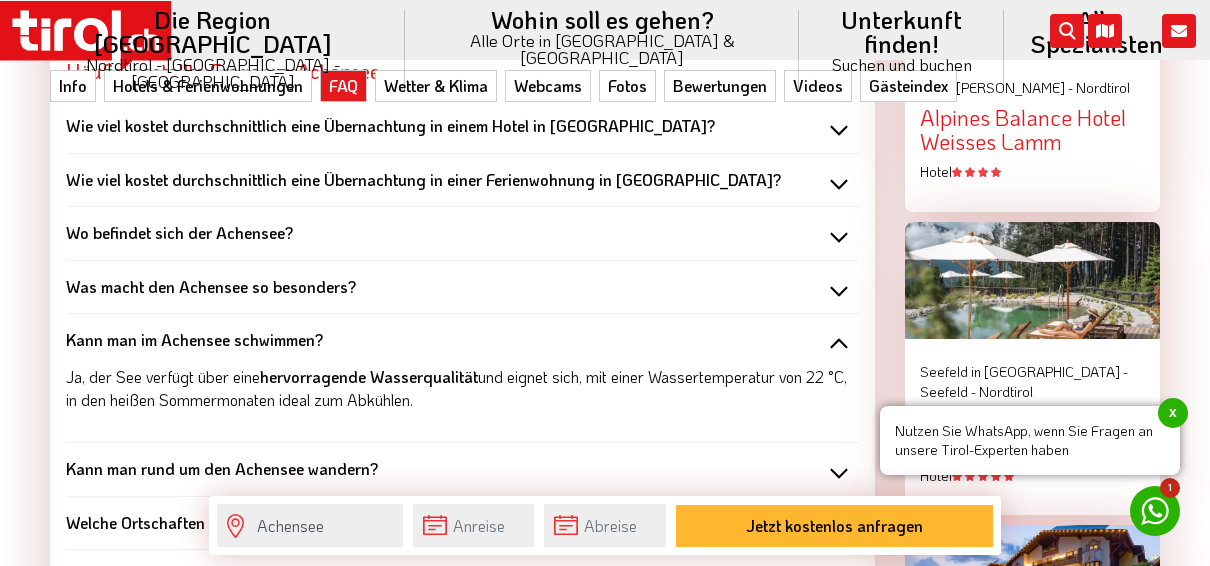 click on "Kann man im Achensee schwimmen?" at bounding box center (194, 339) 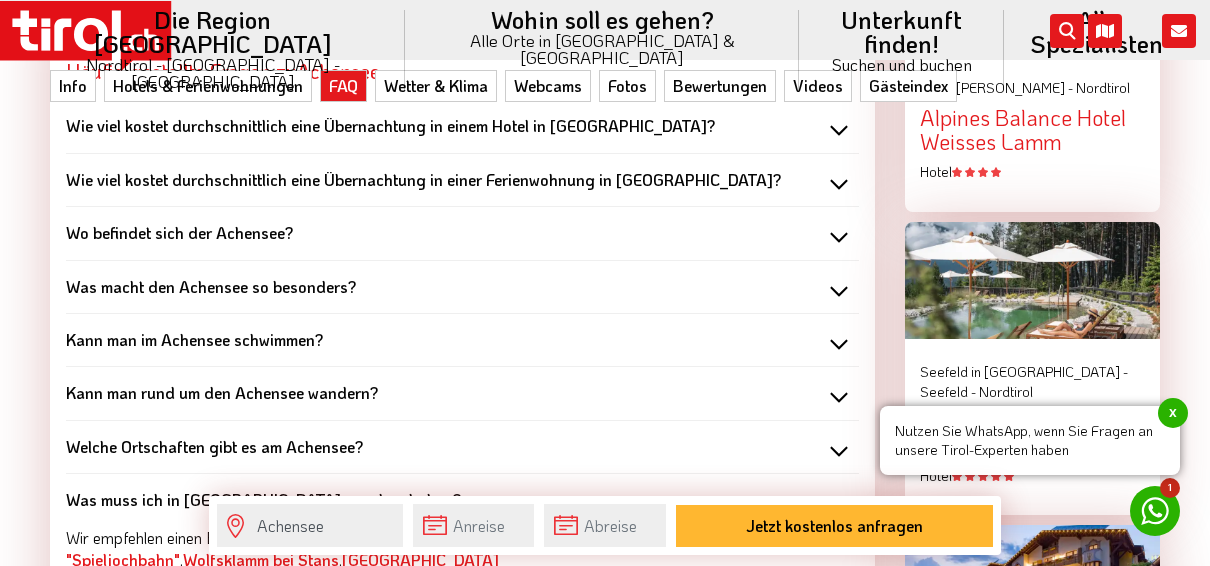 click on "Kann man rund um den Achensee wandern?" at bounding box center (222, 392) 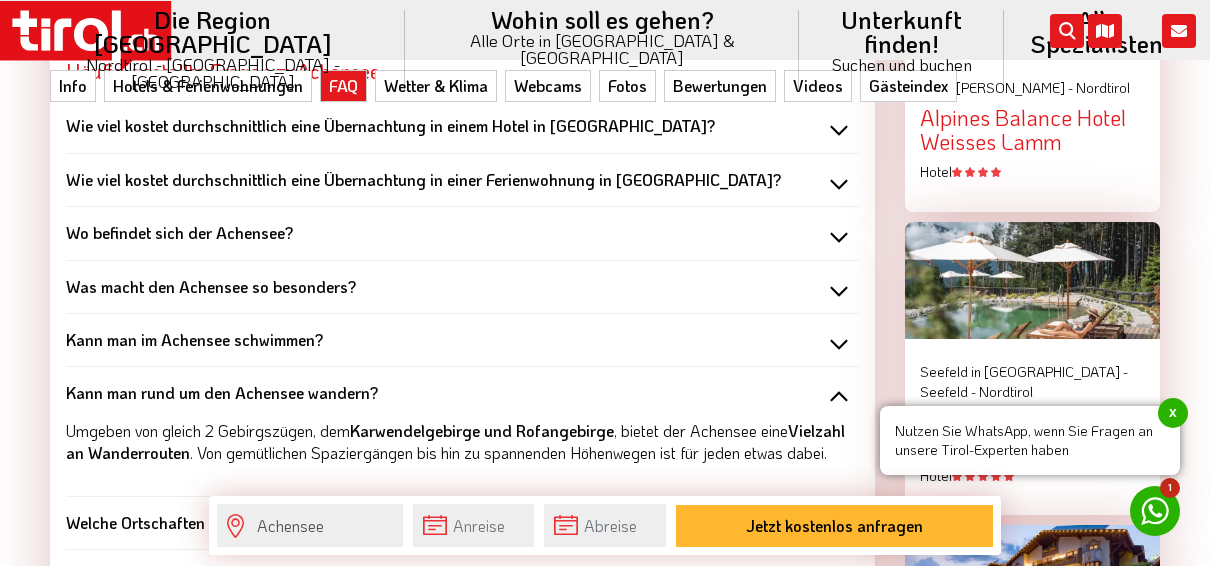 click on "Kann man rund um den Achensee wandern?" at bounding box center (222, 392) 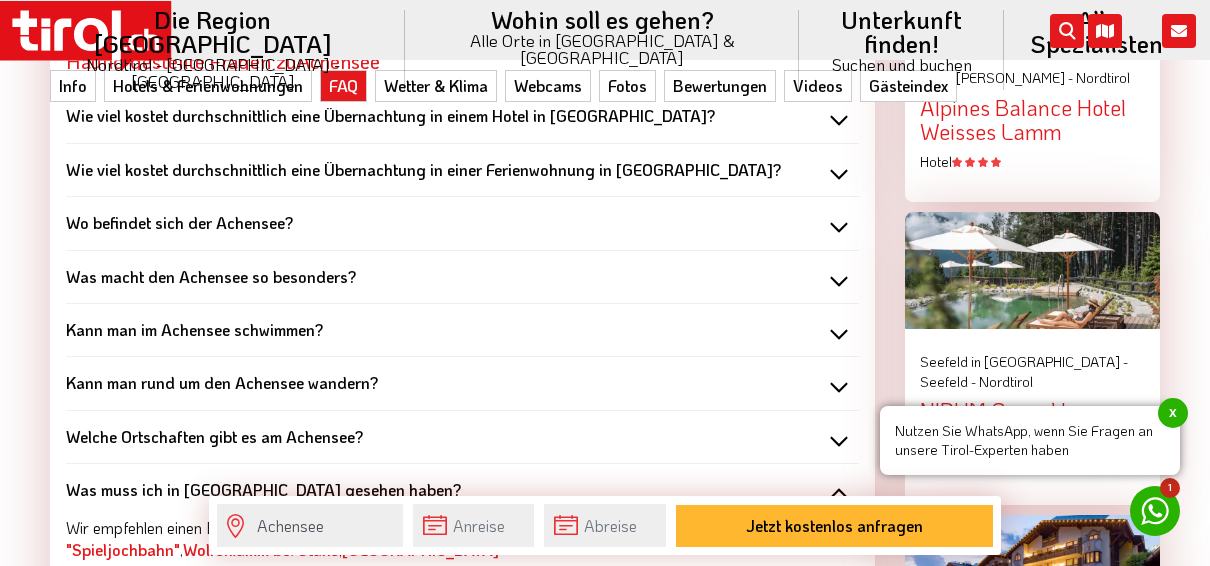 scroll, scrollTop: 2500, scrollLeft: 0, axis: vertical 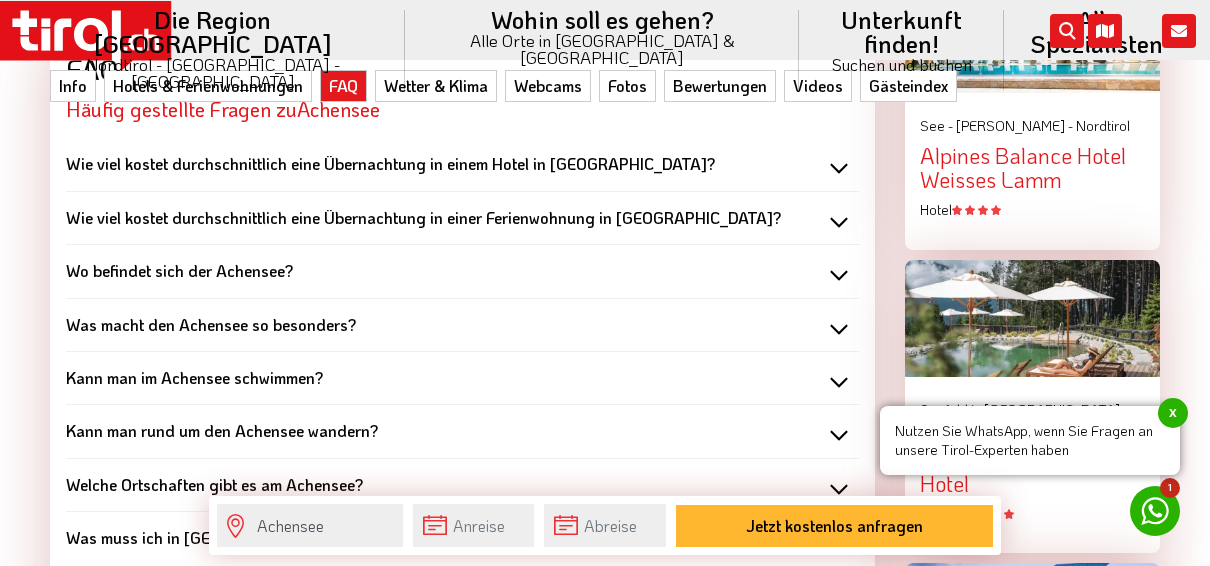 click on "Kann man im Achensee schwimmen?" at bounding box center [194, 377] 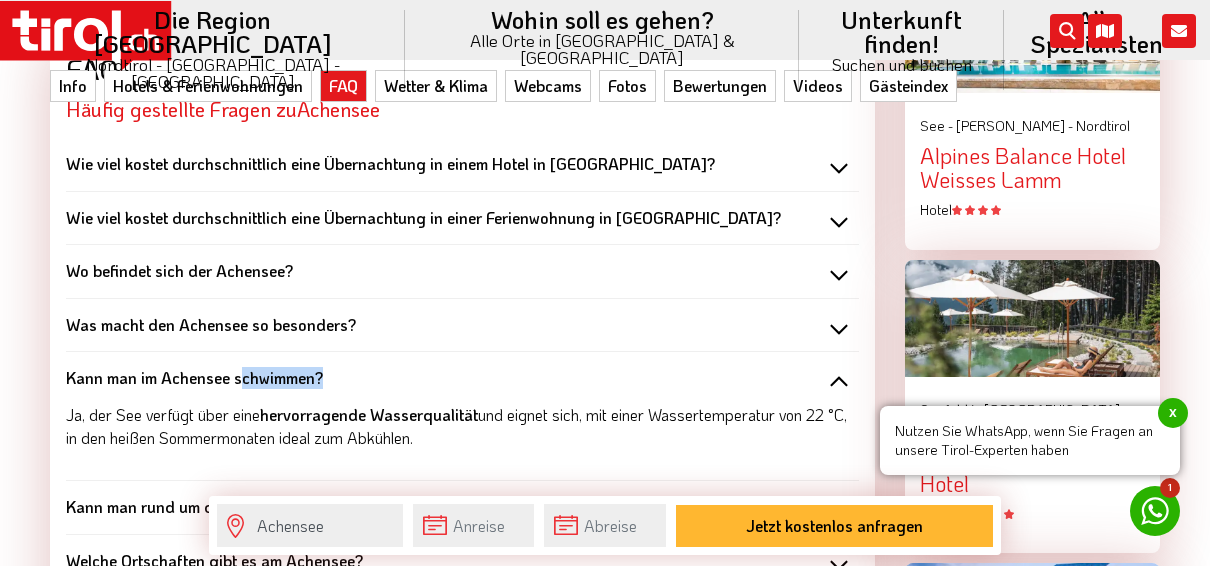 click on "Kann man im Achensee schwimmen?" at bounding box center [194, 377] 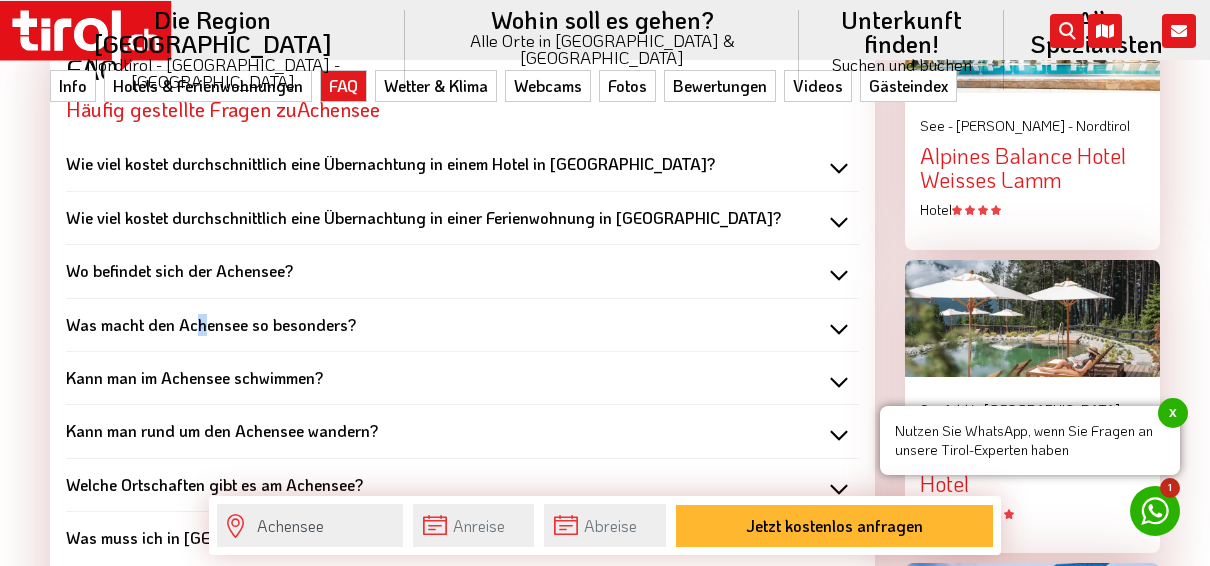 drag, startPoint x: 273, startPoint y: 368, endPoint x: 192, endPoint y: 312, distance: 98.47334 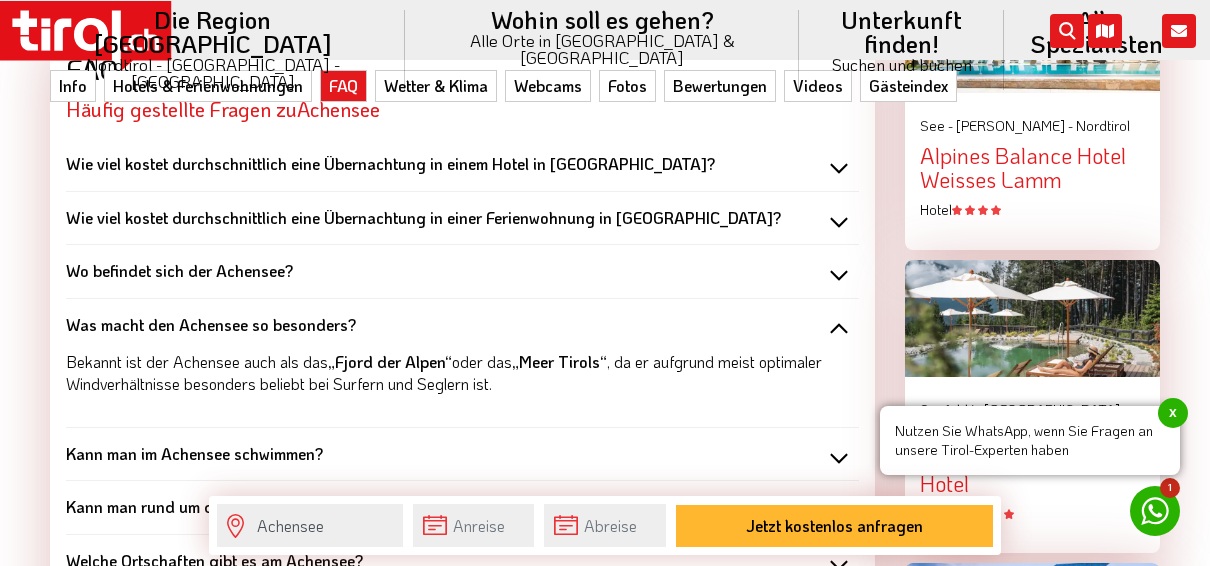 click on "Was macht den Achensee so besonders?        Bekannt ist der Achensee auch als das  „Fjord der Alpen“  oder das  „Meer Tirols“ , da er aufgrund meist optimaler Windverhältnisse besonders beliebt bei Surfern und Seglern ist." at bounding box center (462, 363) 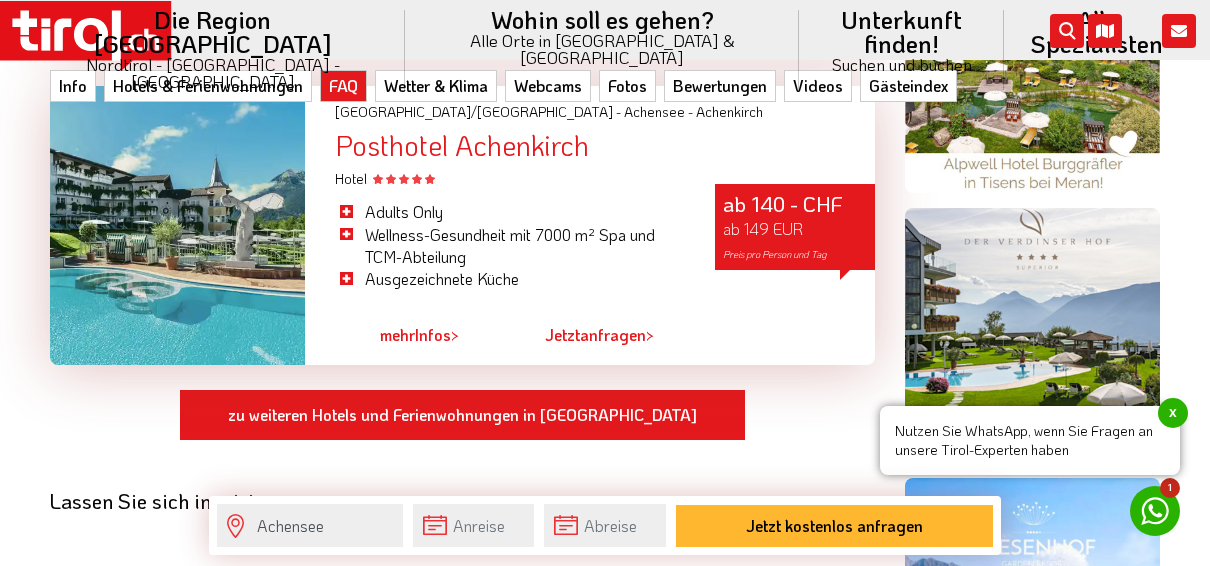 scroll, scrollTop: 1300, scrollLeft: 0, axis: vertical 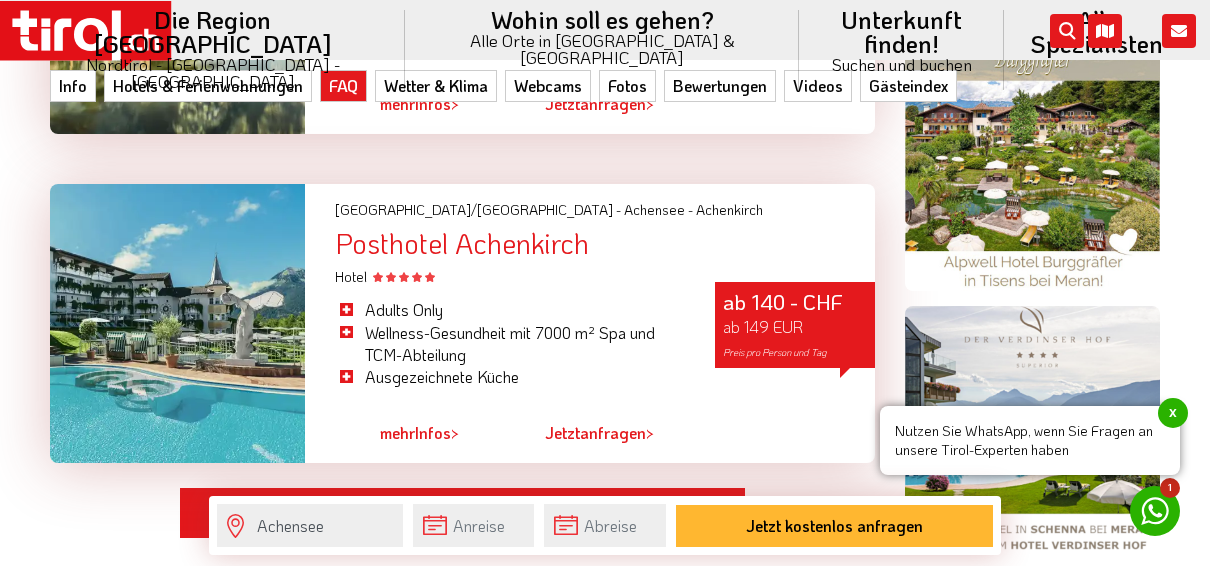 click on "Hotels & Ferienwohnungen" at bounding box center [208, 86] 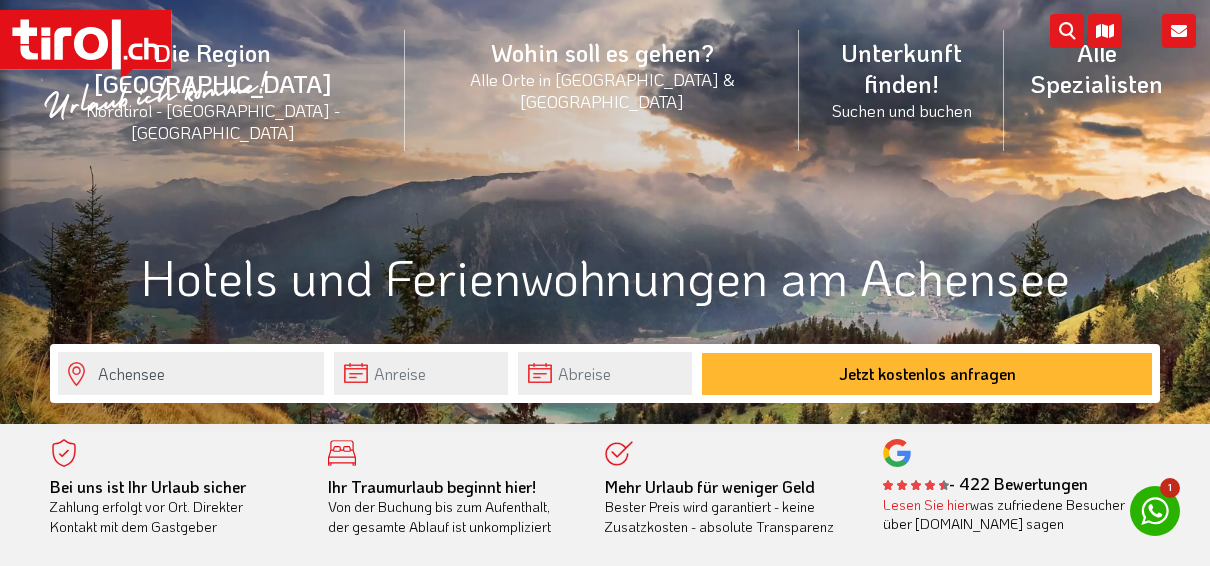scroll, scrollTop: 0, scrollLeft: 0, axis: both 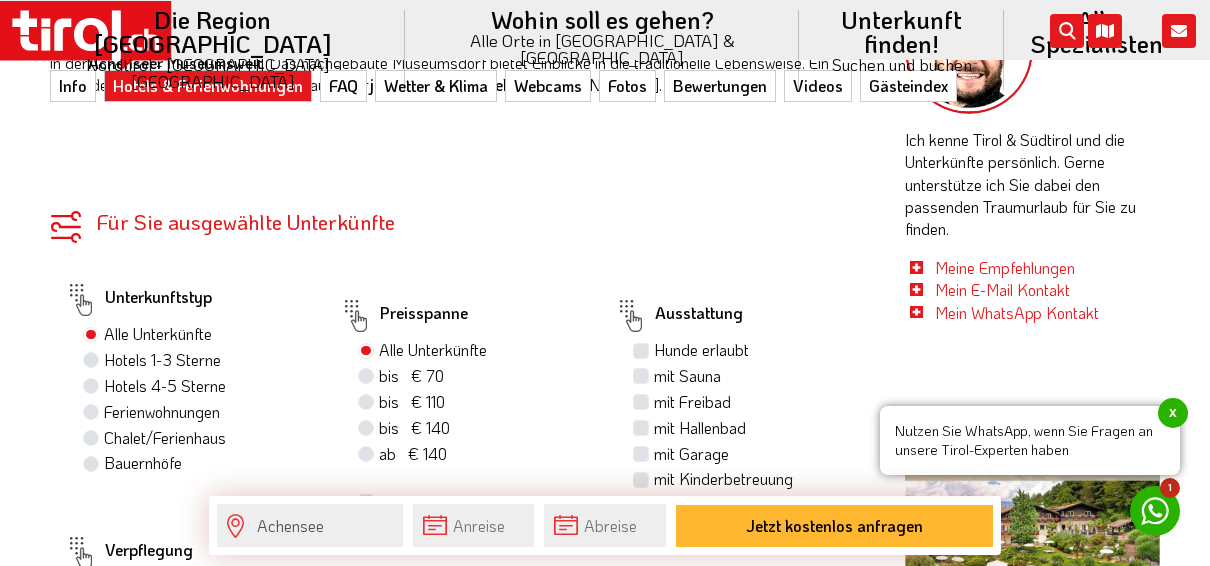 click on "Hotels 1-3 Sterne" at bounding box center (162, 360) 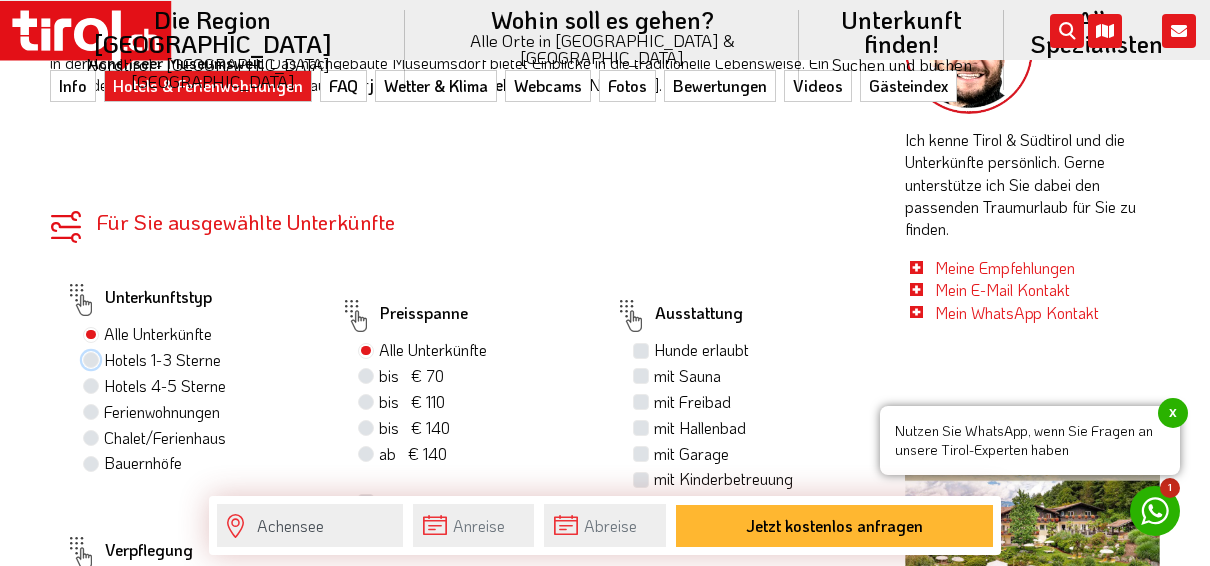 click on "Hotels 1-3 Sterne" at bounding box center (93, 359) 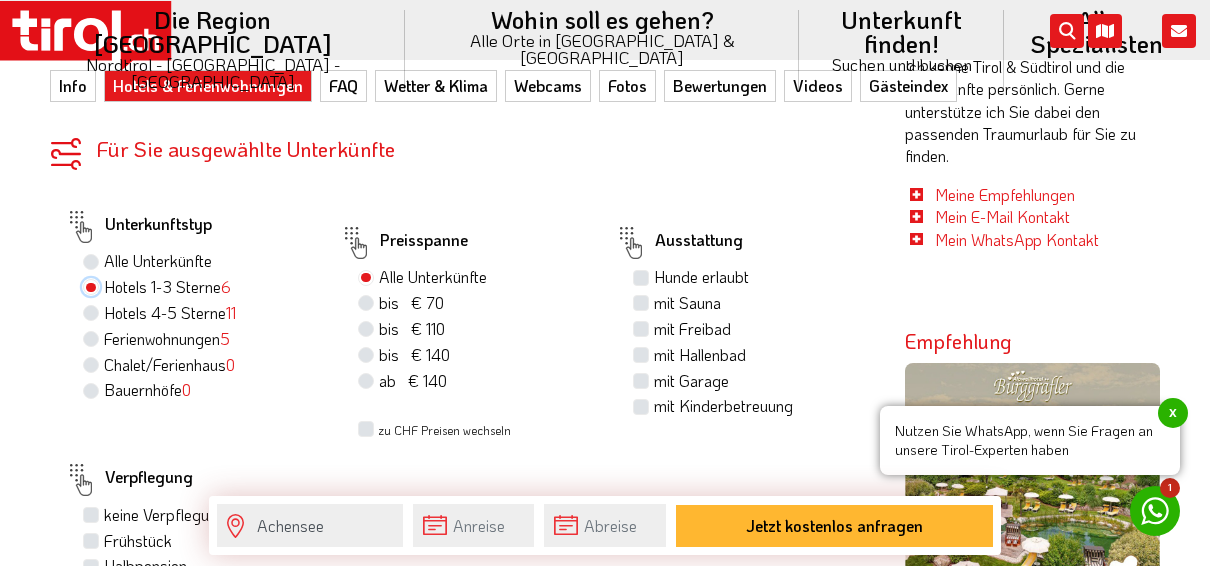 scroll, scrollTop: 1000, scrollLeft: 0, axis: vertical 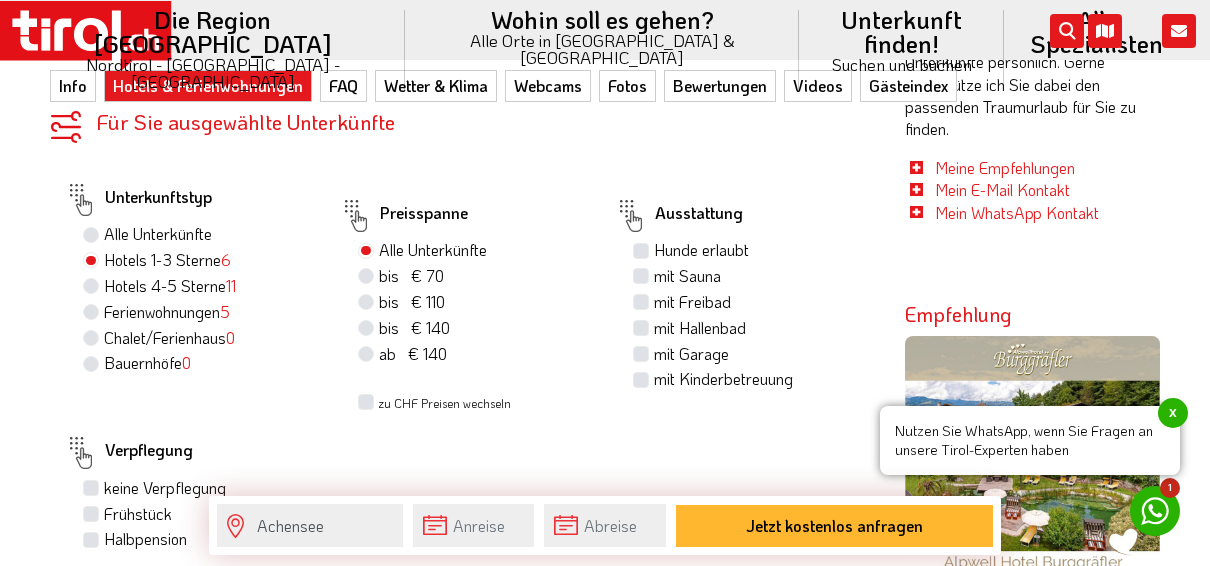 click on "mit Freibad" at bounding box center (692, 302) 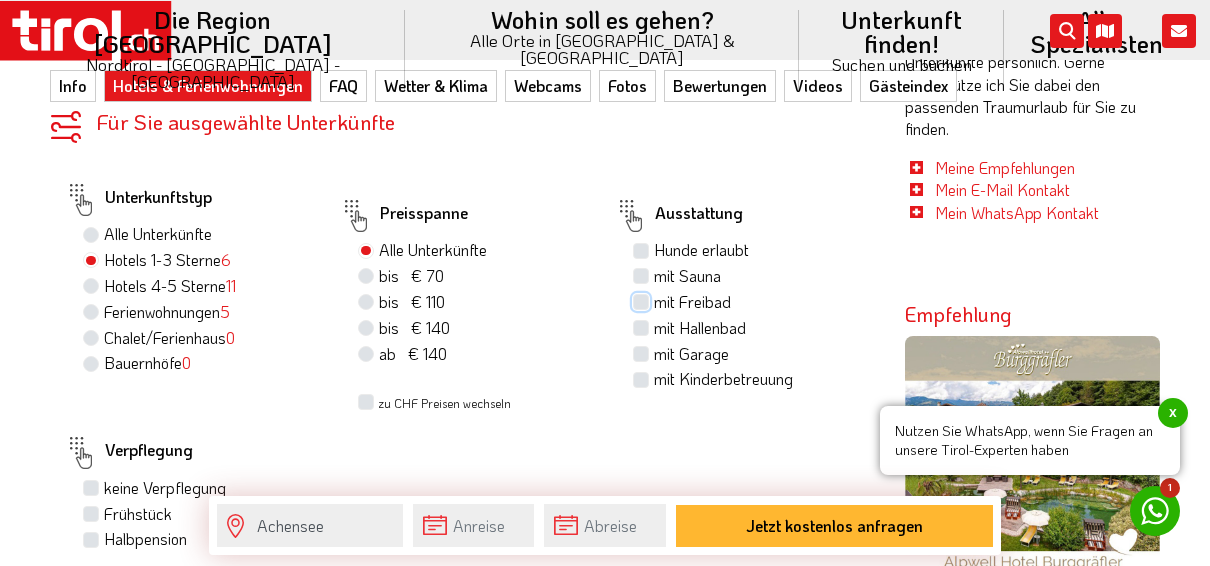 click on "mit Freibad" at bounding box center (643, 301) 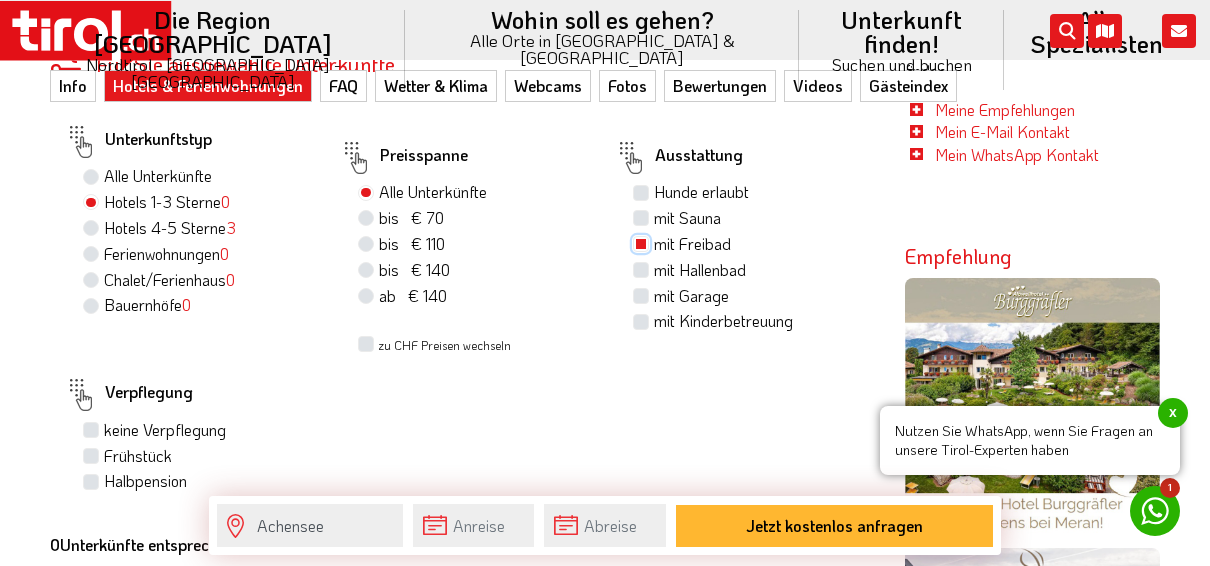 scroll, scrollTop: 1100, scrollLeft: 0, axis: vertical 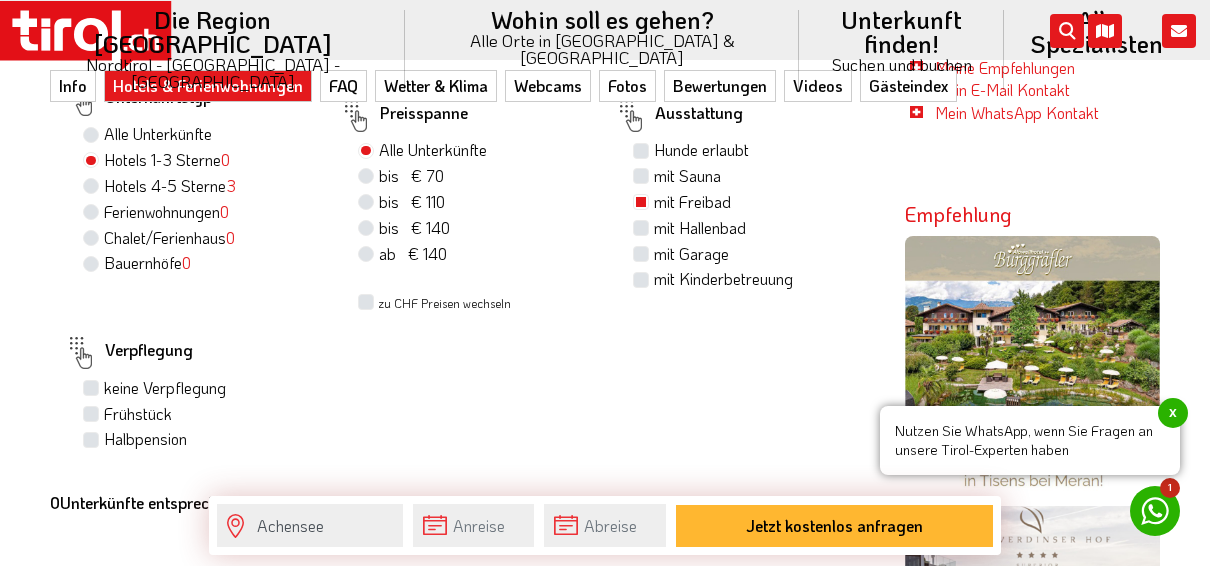 click on "Frühstück" at bounding box center (138, 414) 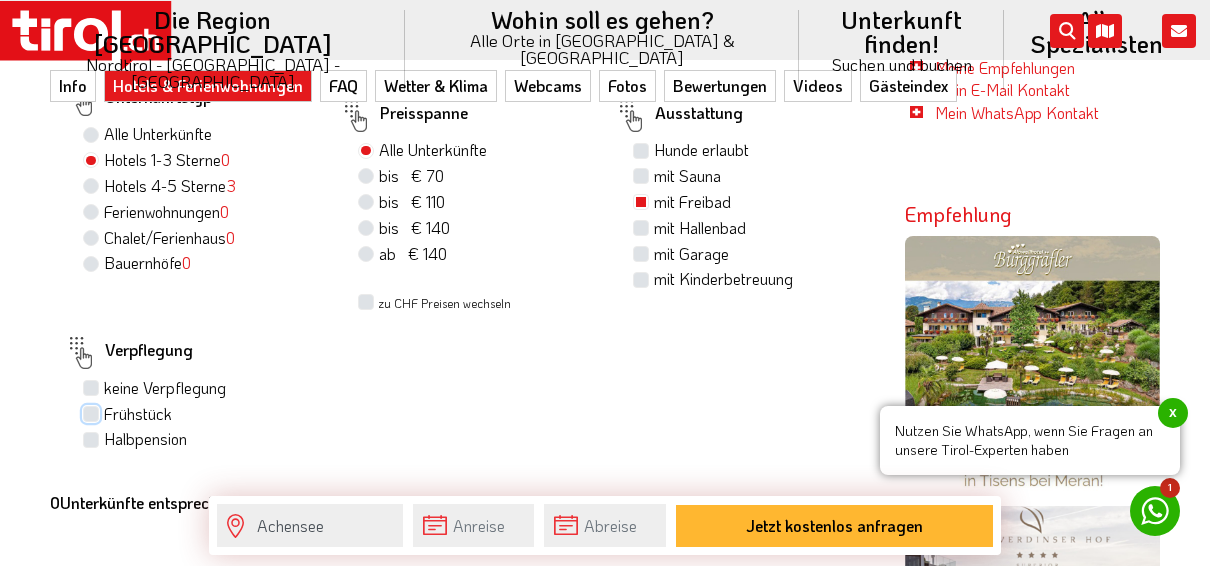 click on "Frühstück" at bounding box center (93, 413) 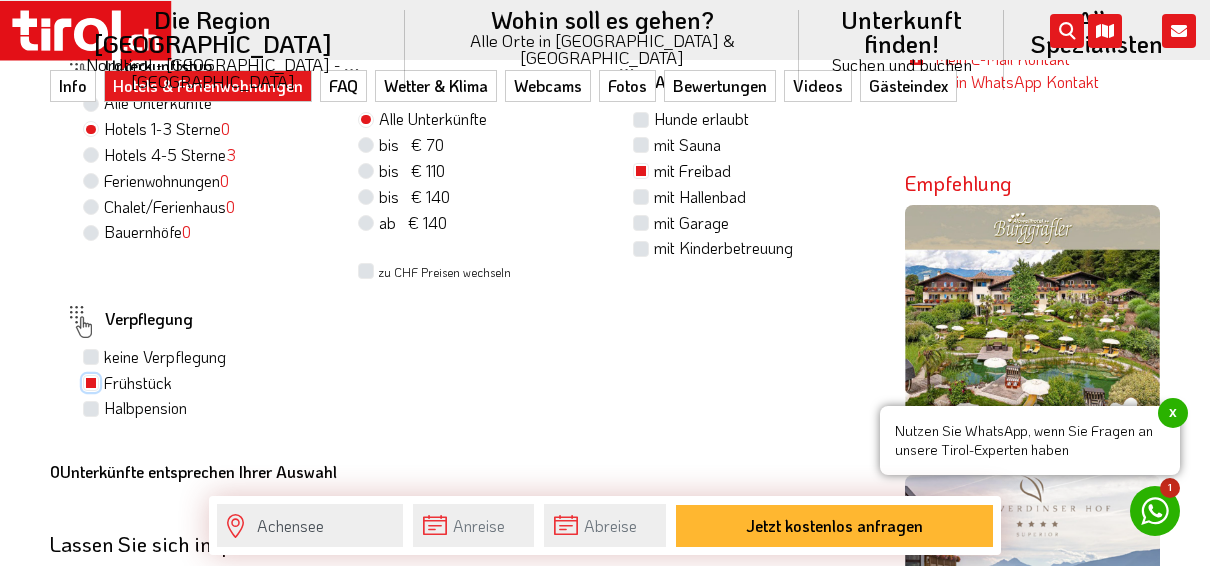 scroll, scrollTop: 1100, scrollLeft: 0, axis: vertical 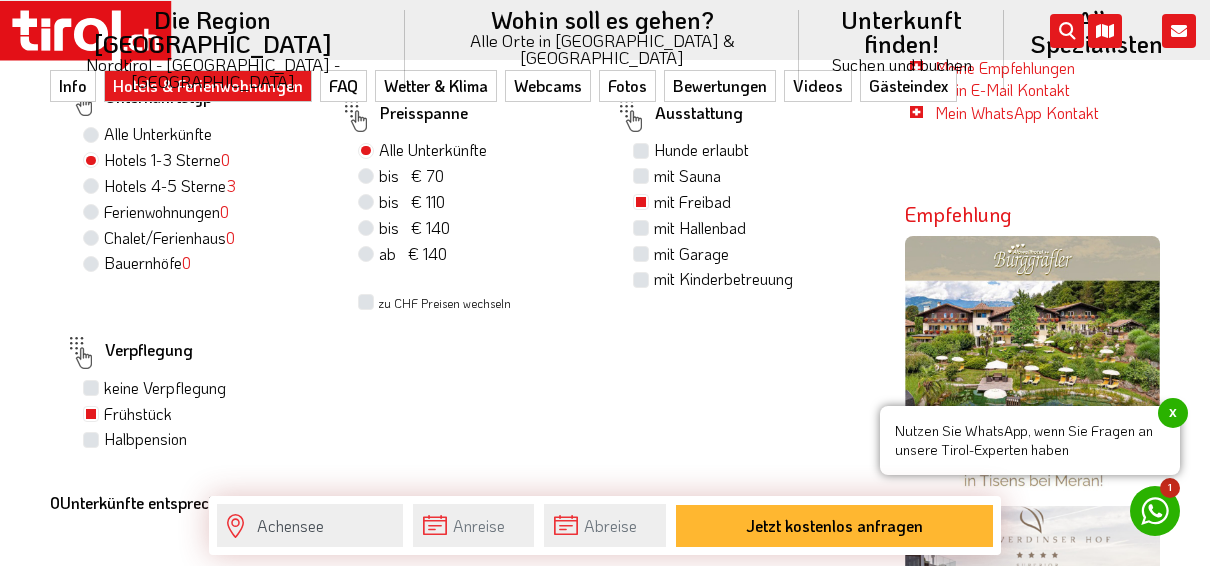 click on "mit Freibad" at bounding box center (692, 202) 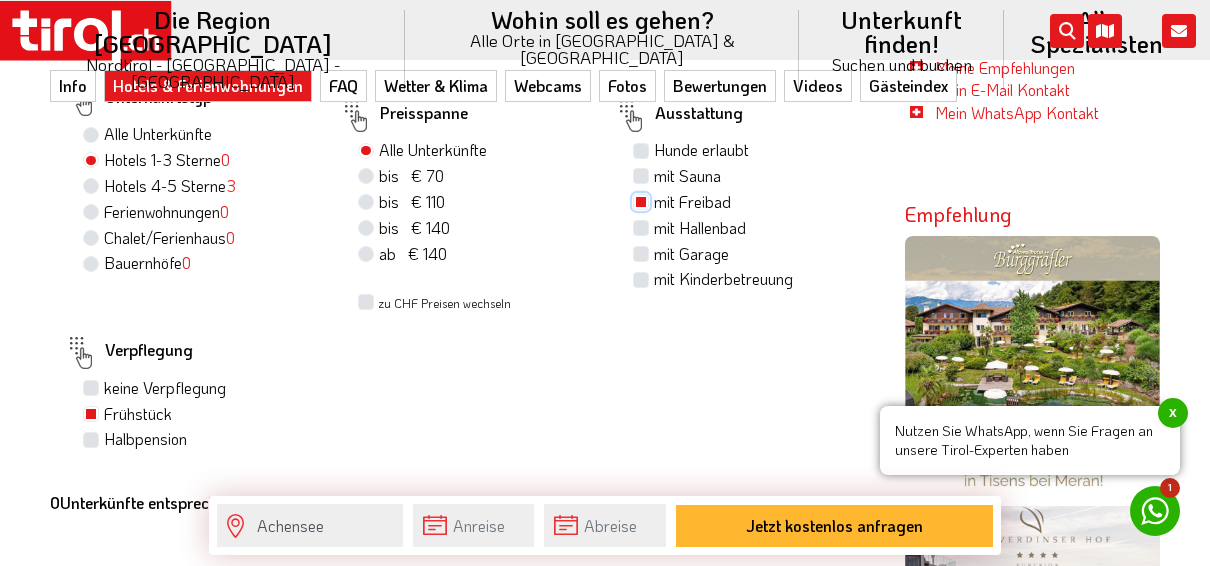 click on "mit Freibad" at bounding box center [643, 201] 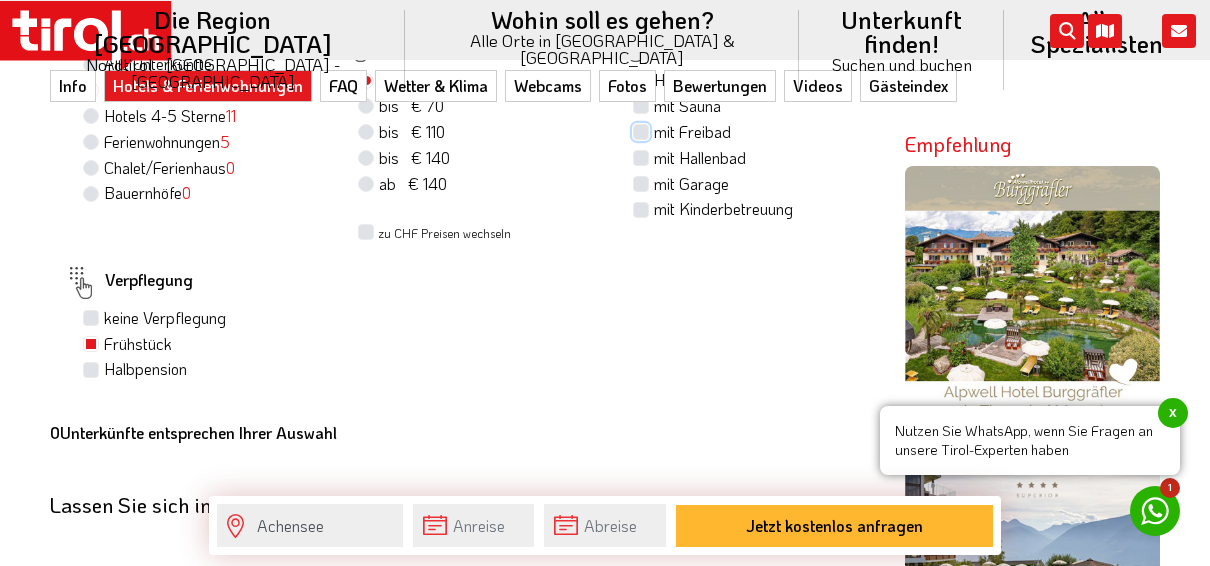 scroll, scrollTop: 1200, scrollLeft: 0, axis: vertical 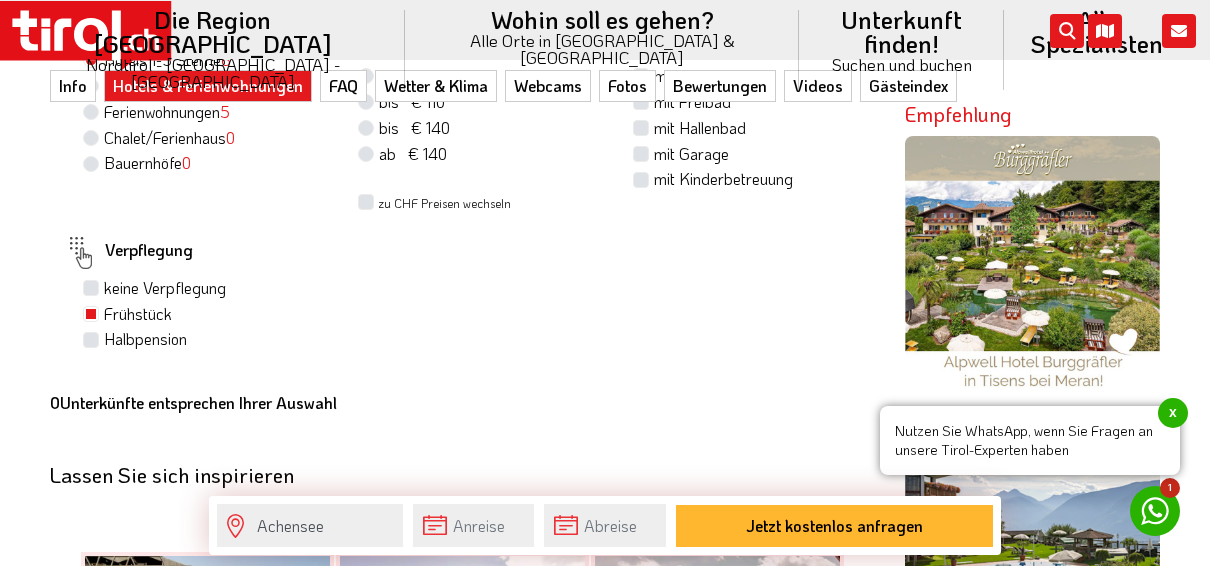 click on "Frühstück" at bounding box center [138, 314] 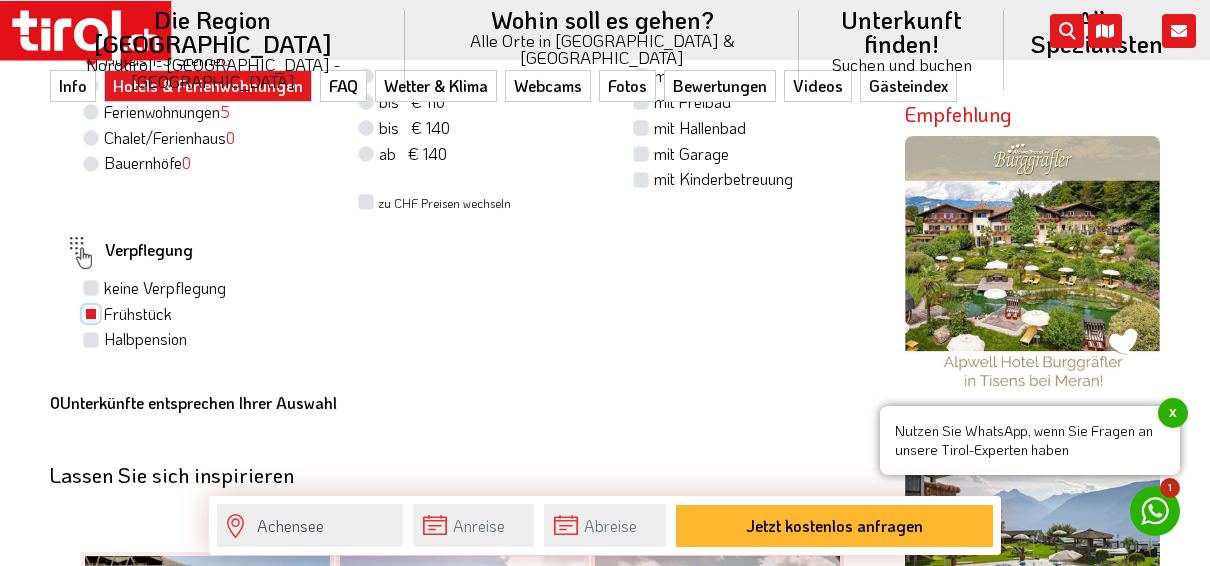 click on "Frühstück" at bounding box center [93, 313] 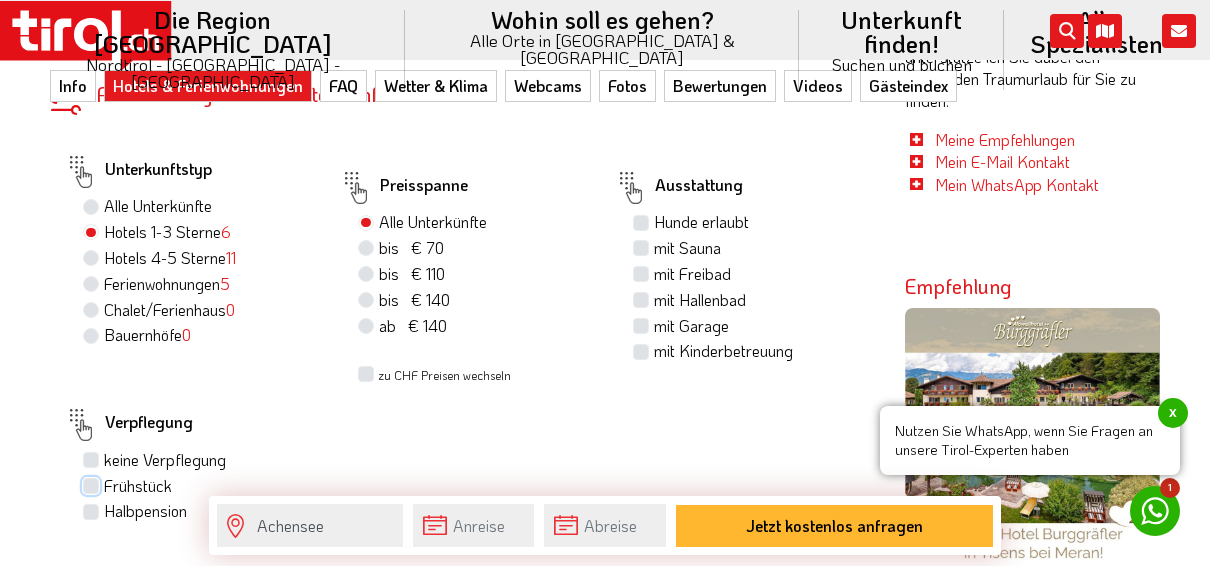 scroll, scrollTop: 1000, scrollLeft: 0, axis: vertical 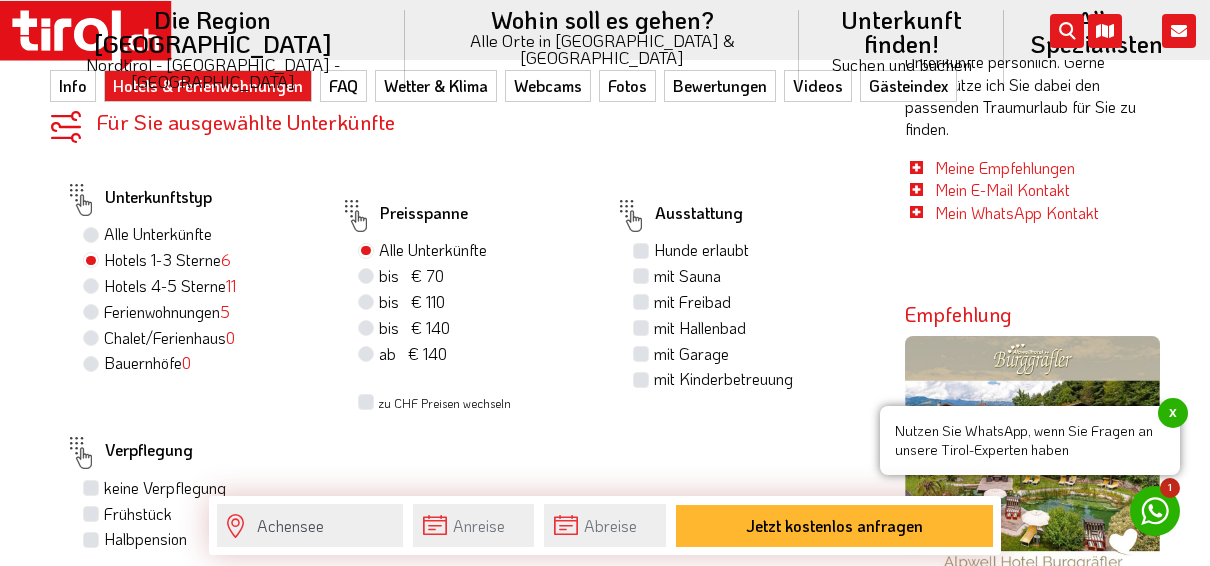 click on "mit Freibad" at bounding box center [692, 302] 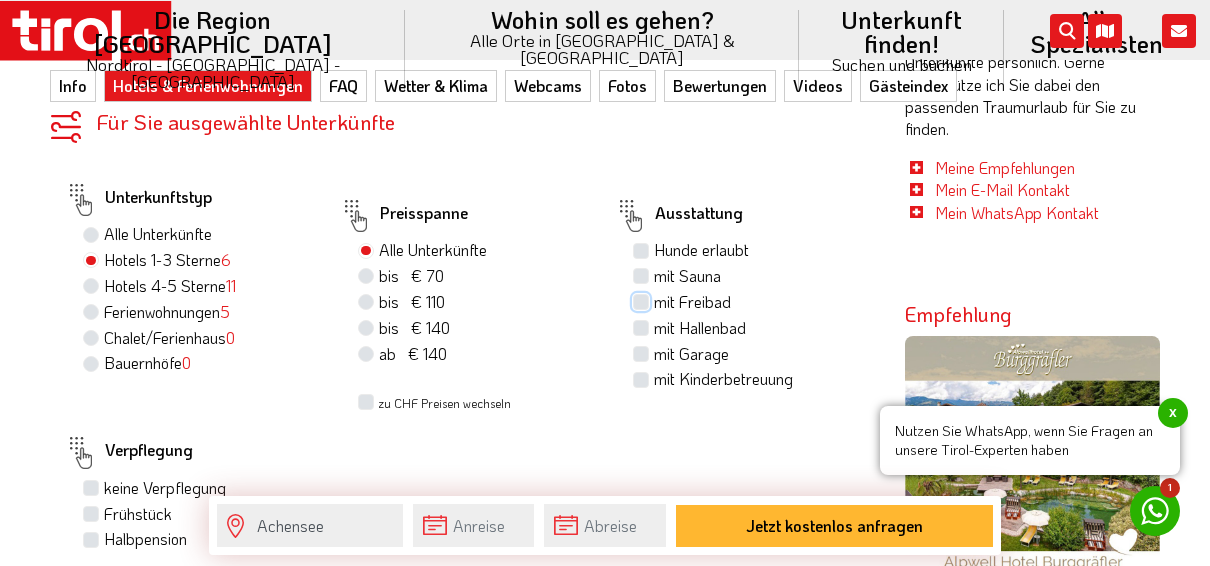 click on "mit Freibad" at bounding box center (643, 301) 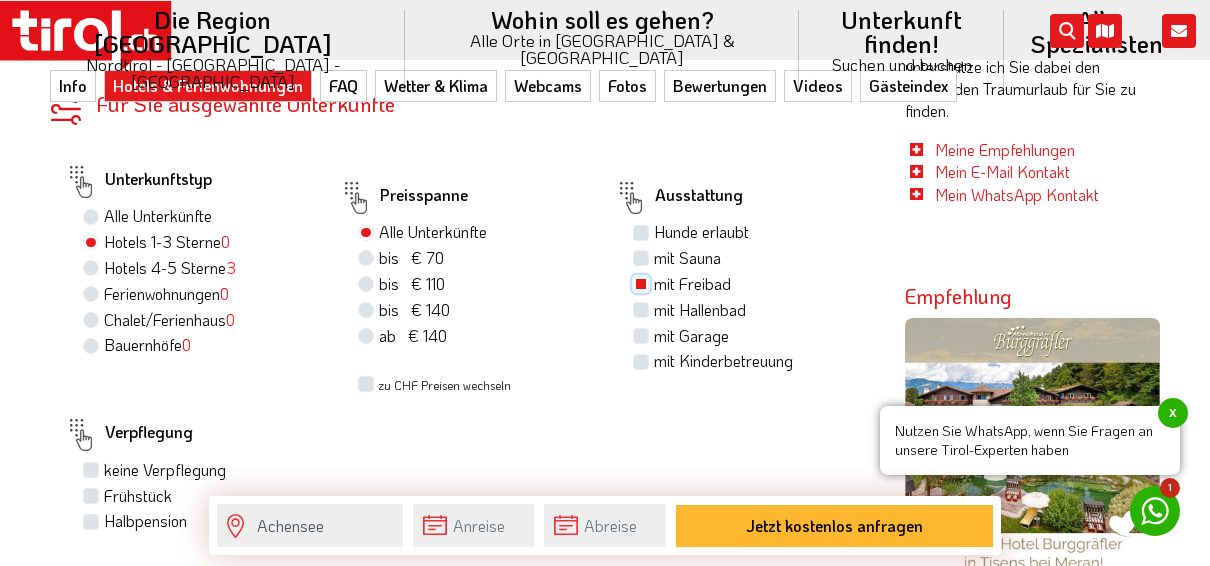scroll, scrollTop: 1000, scrollLeft: 0, axis: vertical 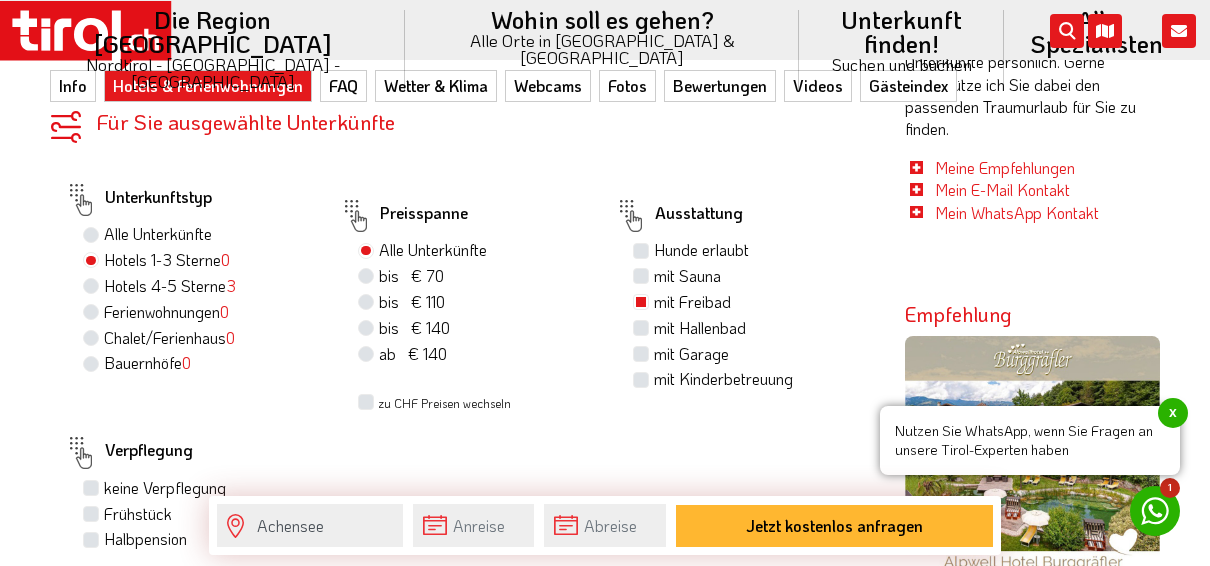 click on "mit Freibad" at bounding box center (746, 303) 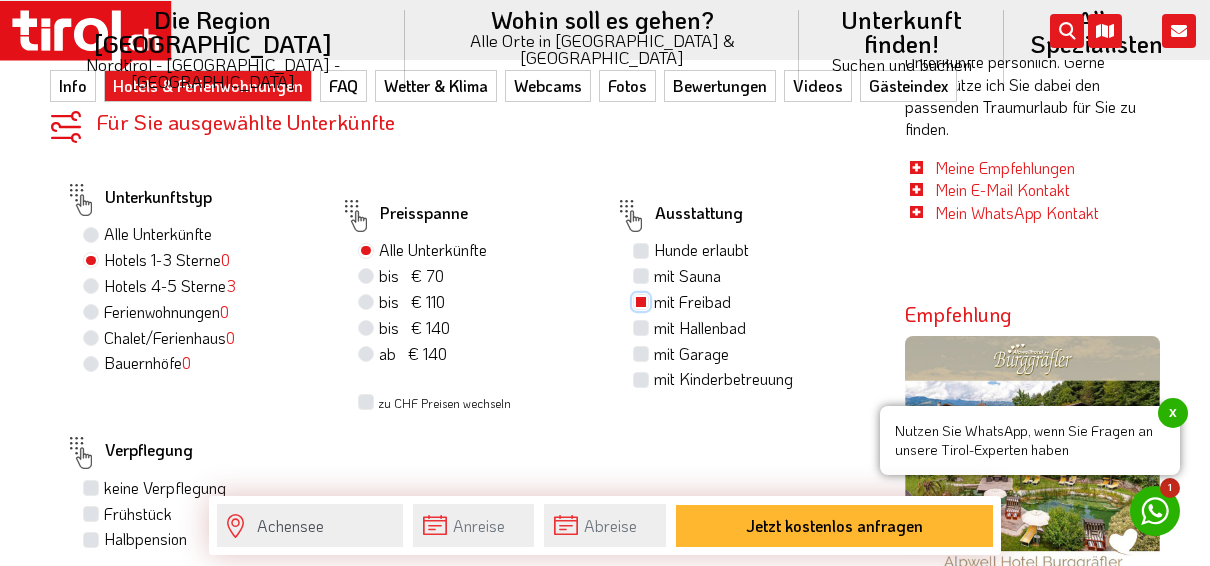 click on "mit Freibad" at bounding box center (643, 301) 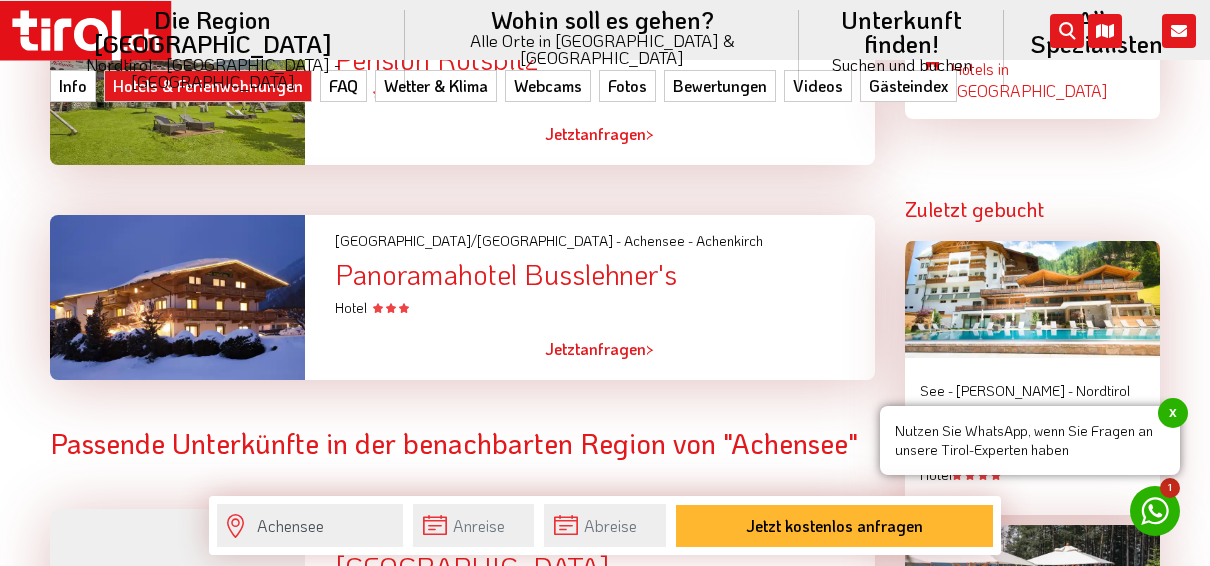 scroll, scrollTop: 2300, scrollLeft: 0, axis: vertical 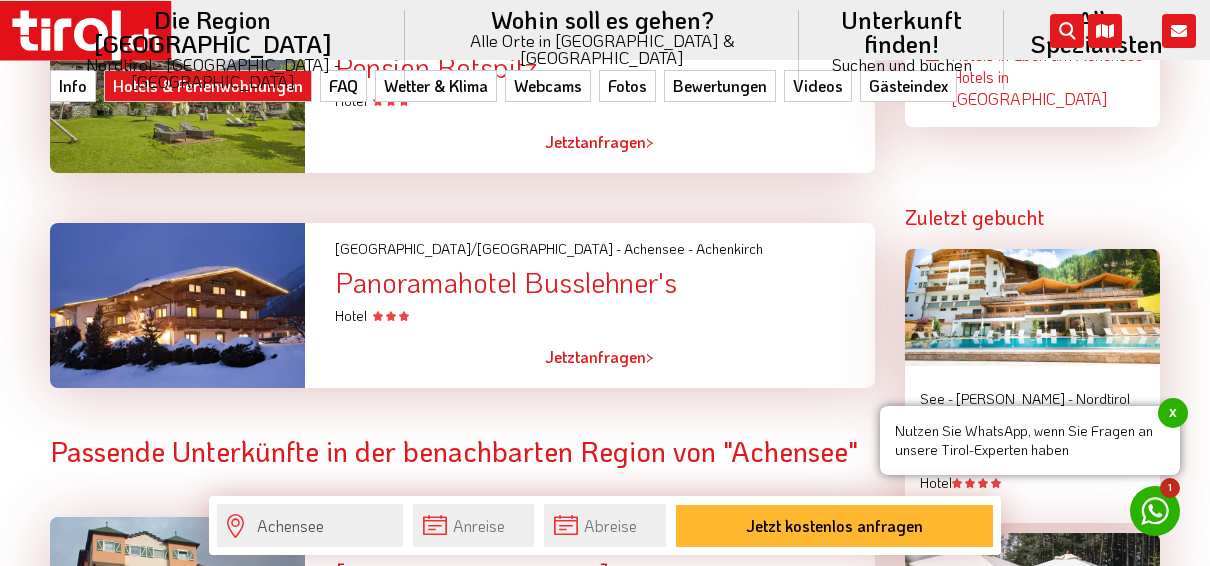 click on "Panoramahotel Busslehner's" at bounding box center (605, 282) 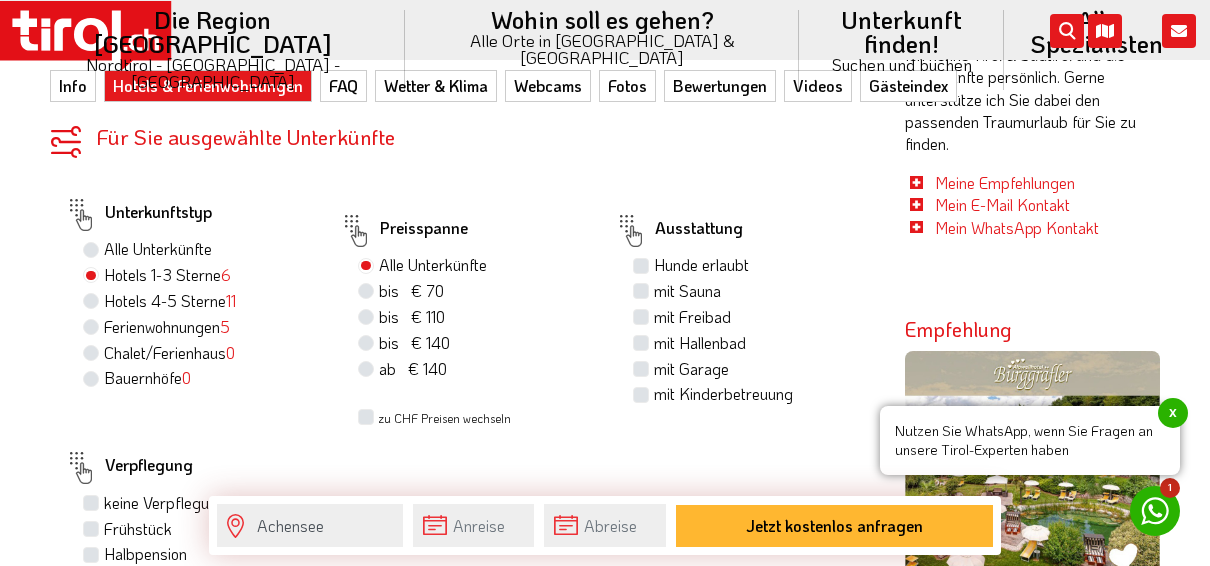 scroll, scrollTop: 900, scrollLeft: 0, axis: vertical 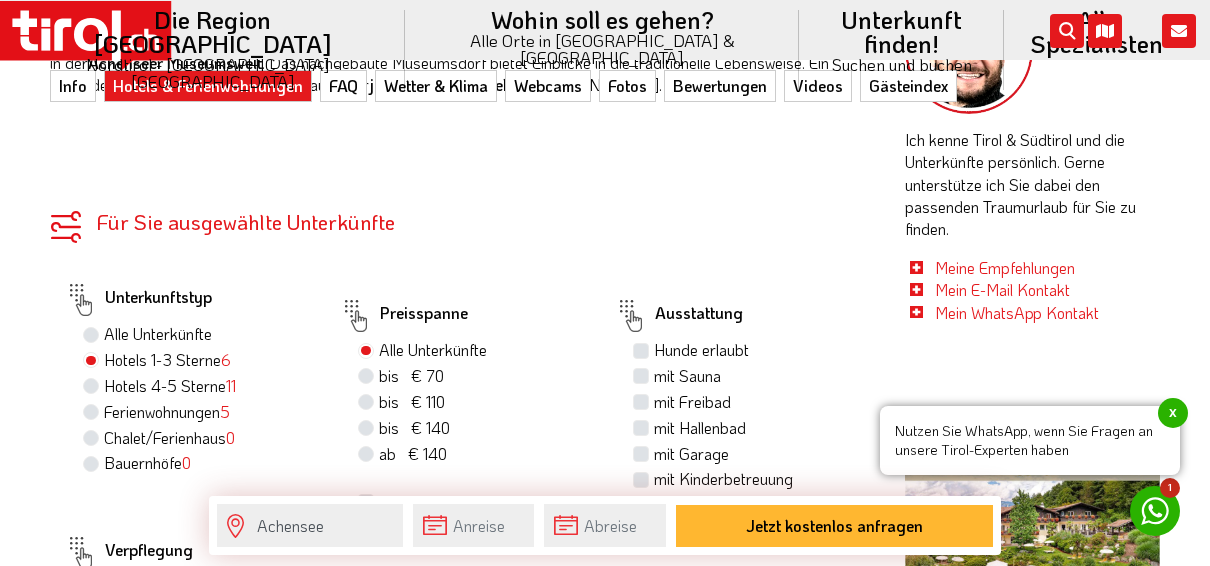 click on "Hotels 4-5 Sterne  11" at bounding box center [196, 387] 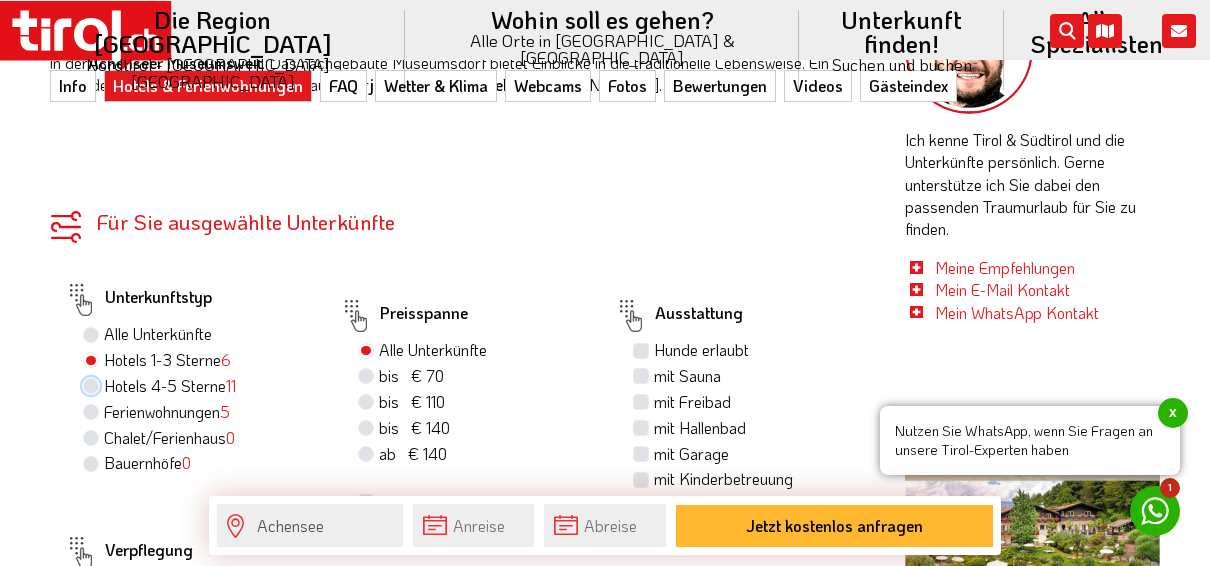 click on "Hotels 4-5 Sterne  11" at bounding box center (93, 385) 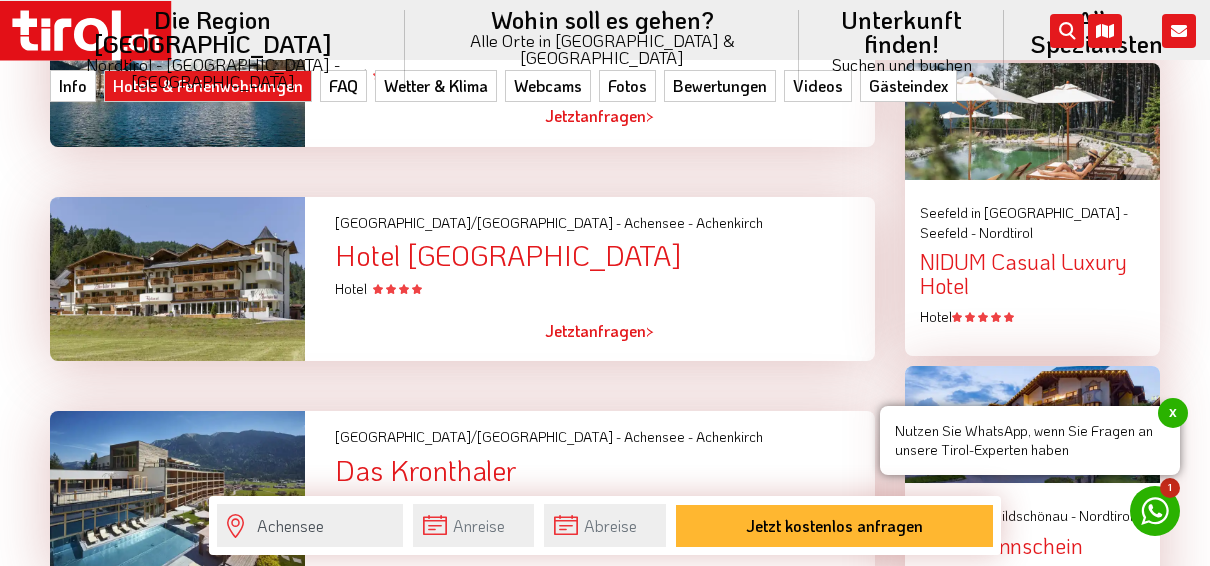 scroll, scrollTop: 2800, scrollLeft: 0, axis: vertical 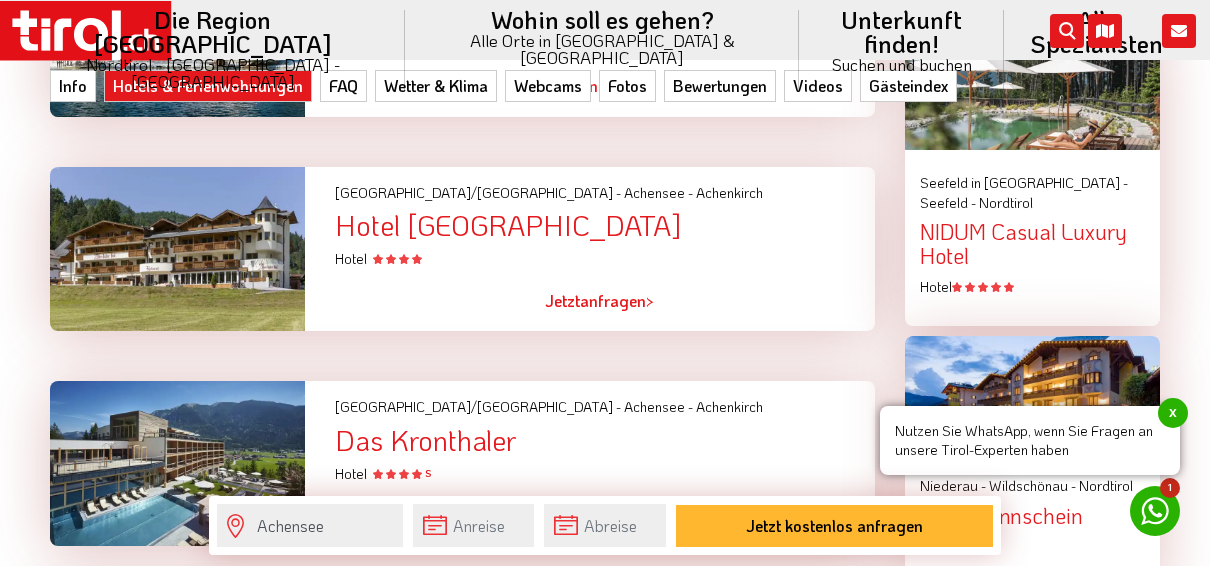 click on "Hotel Zillertaler Hof" at bounding box center [605, 225] 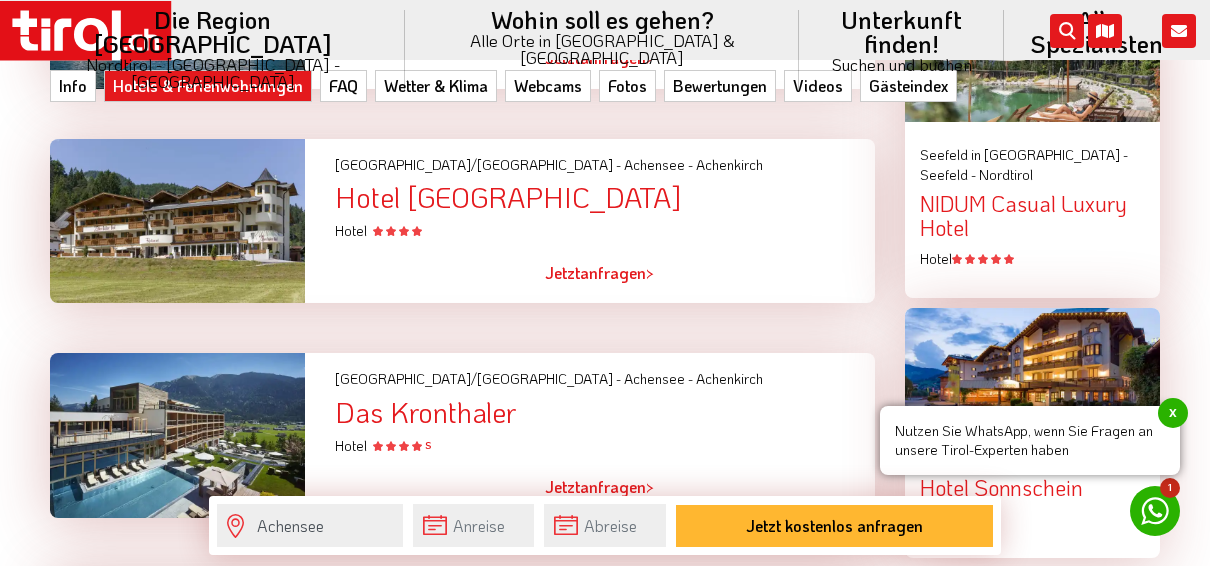 scroll, scrollTop: 2800, scrollLeft: 0, axis: vertical 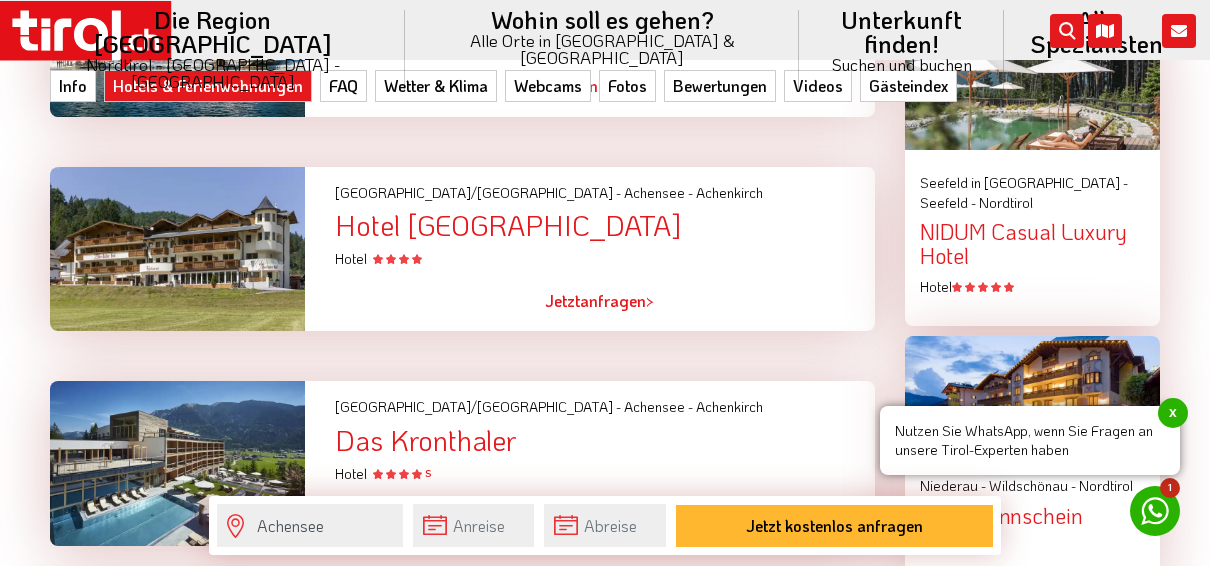 click on "Hotel Zillertaler Hof" at bounding box center [605, 225] 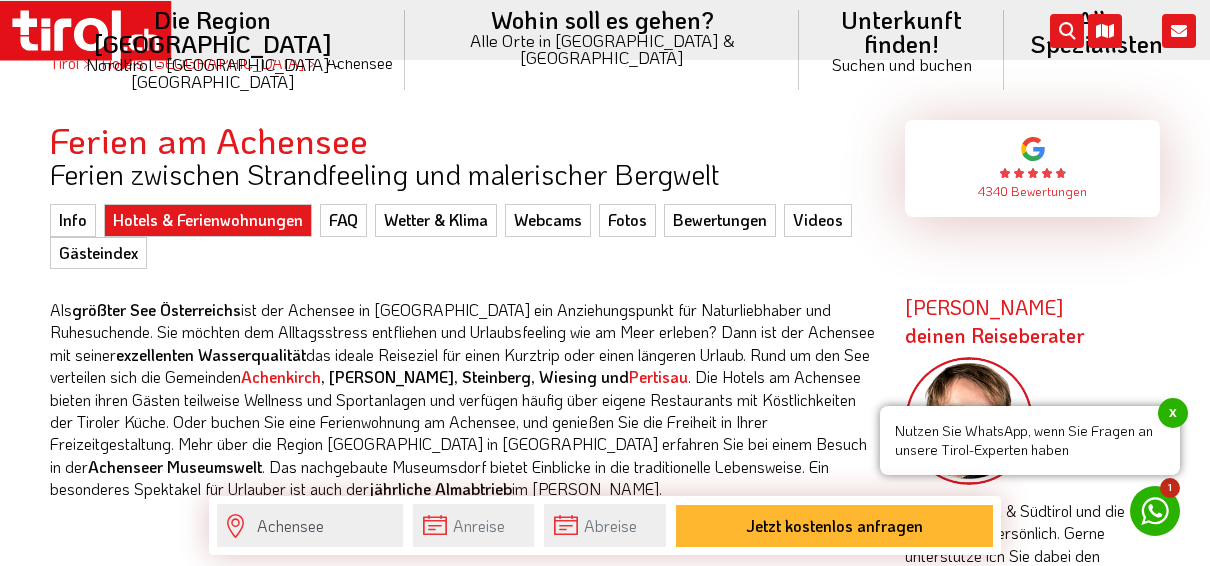scroll, scrollTop: 500, scrollLeft: 0, axis: vertical 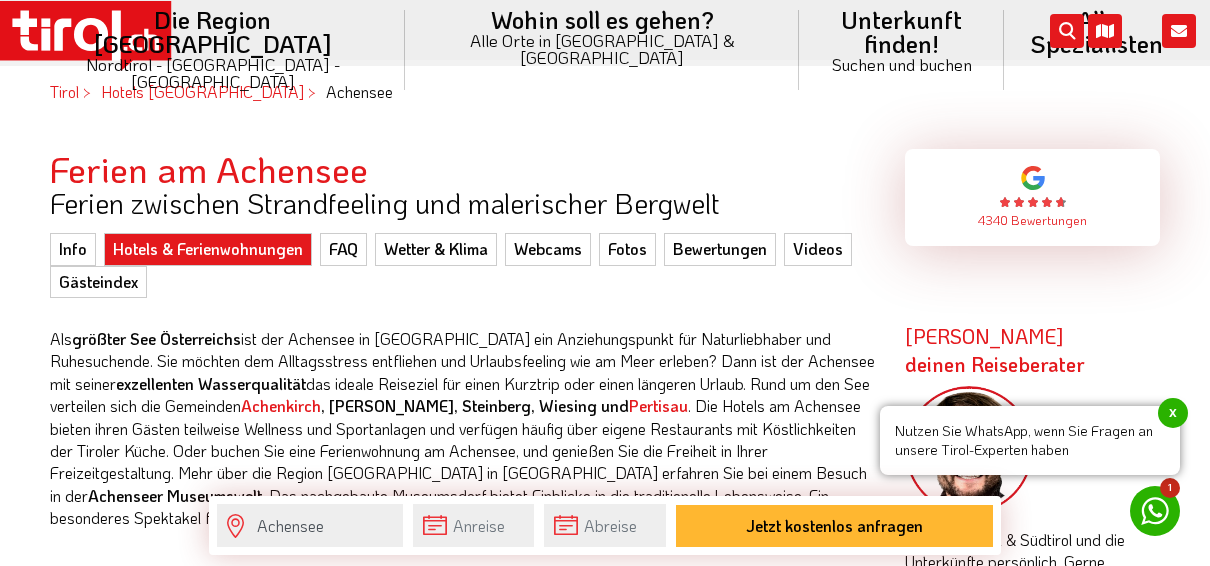 click on "FAQ" at bounding box center (343, 249) 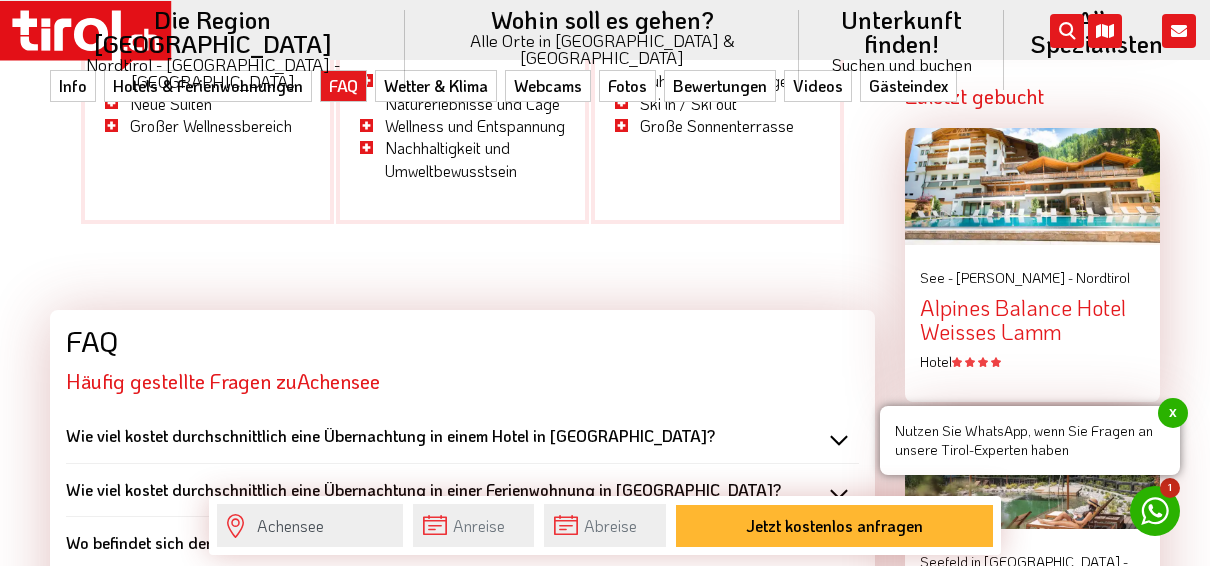 scroll, scrollTop: 0, scrollLeft: 0, axis: both 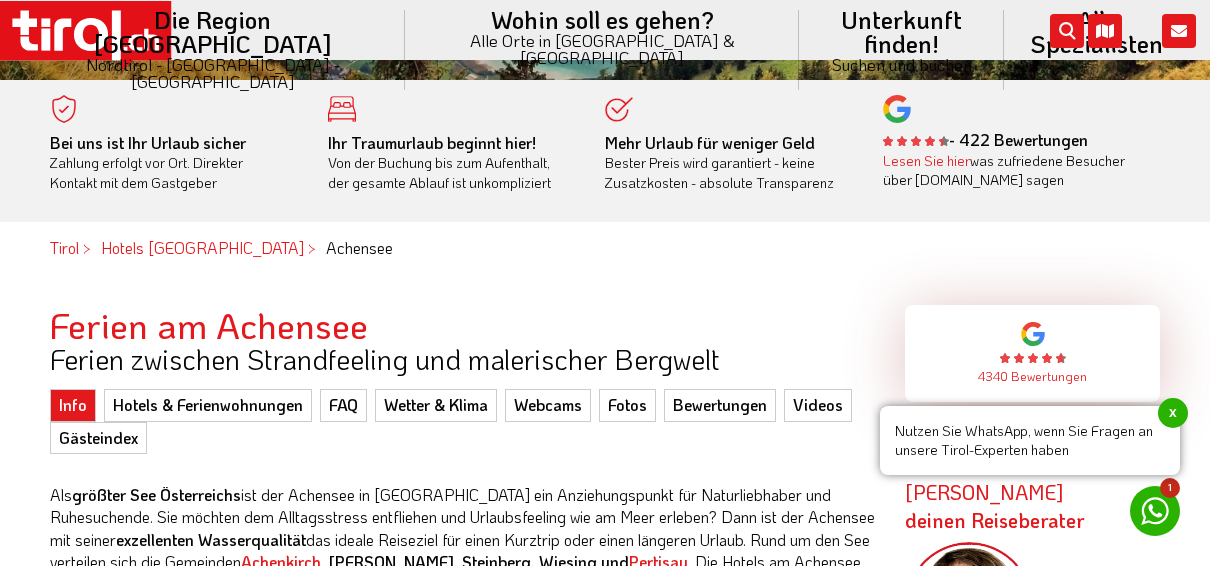 click on "FAQ" at bounding box center [343, 405] 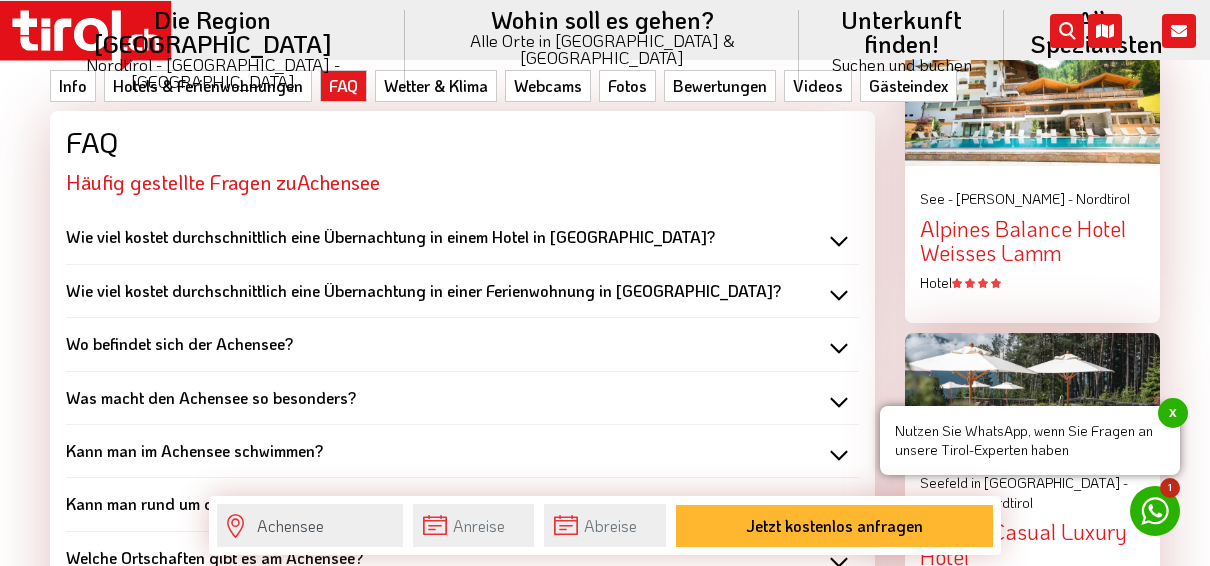 scroll, scrollTop: 2438, scrollLeft: 0, axis: vertical 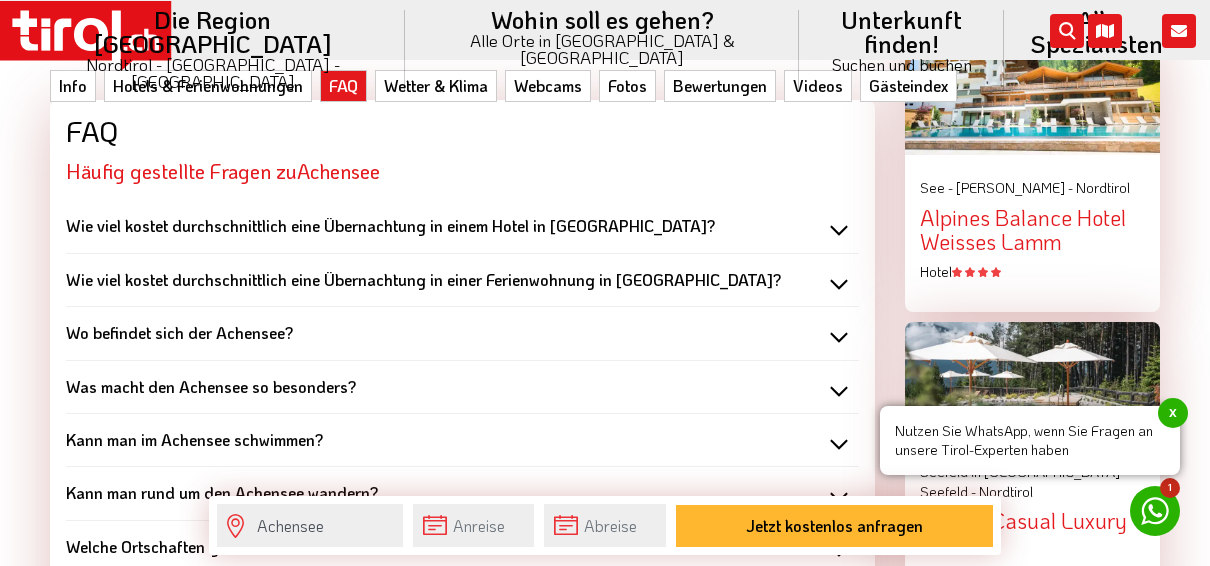 click on "Wo befindet sich der Achensee?" at bounding box center [462, 333] 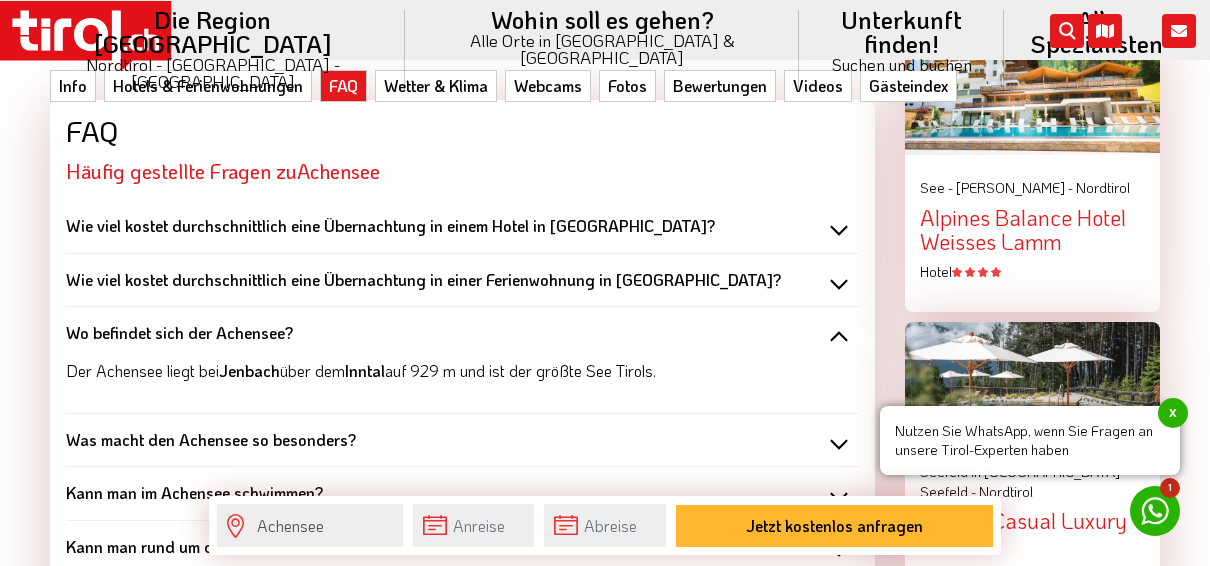 click on "Wo befindet sich der Achensee?" at bounding box center (462, 333) 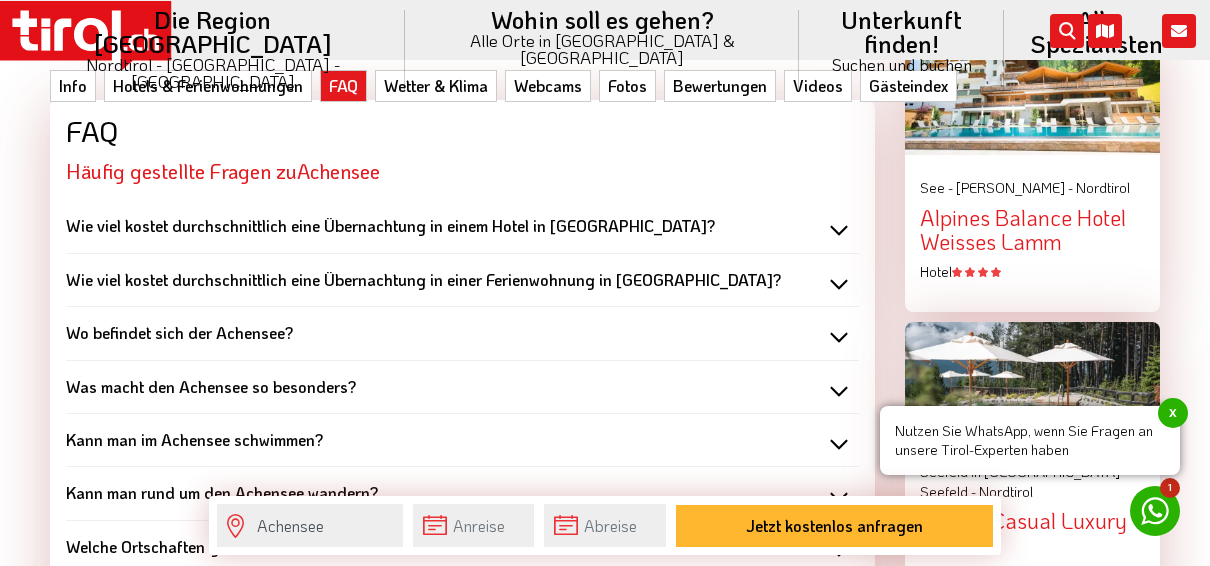 click on "Wie viel kostet durchschnittlich eine Übernachtung in einer Ferienwohnung in [GEOGRAPHIC_DATA]?" at bounding box center (423, 279) 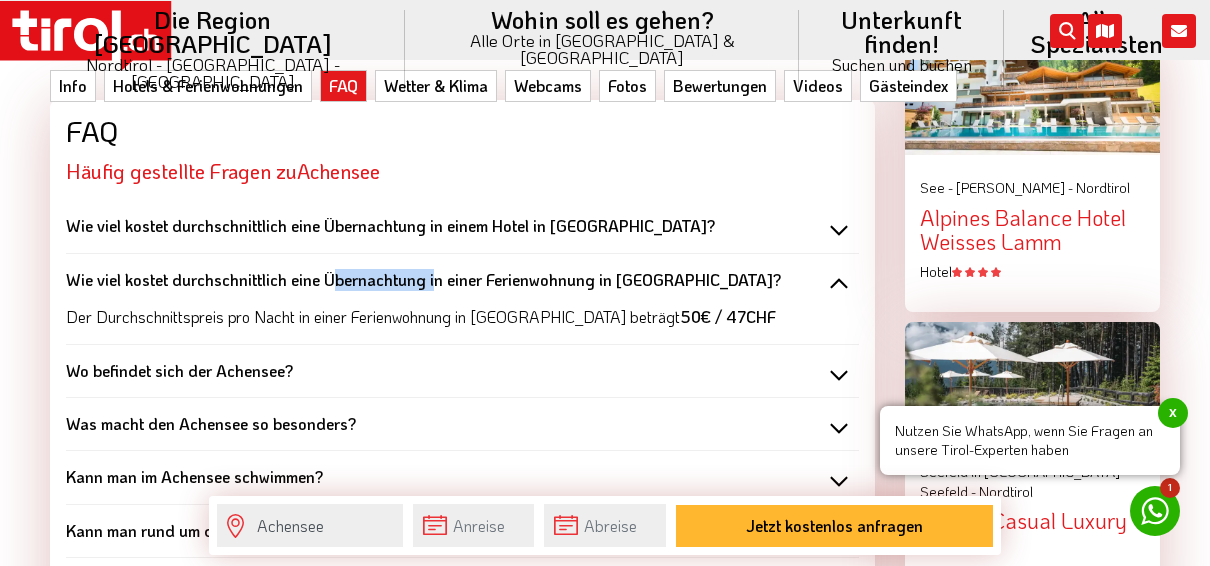 click on "Wie viel kostet durchschnittlich eine Übernachtung in einer Ferienwohnung in [GEOGRAPHIC_DATA]?" at bounding box center [423, 279] 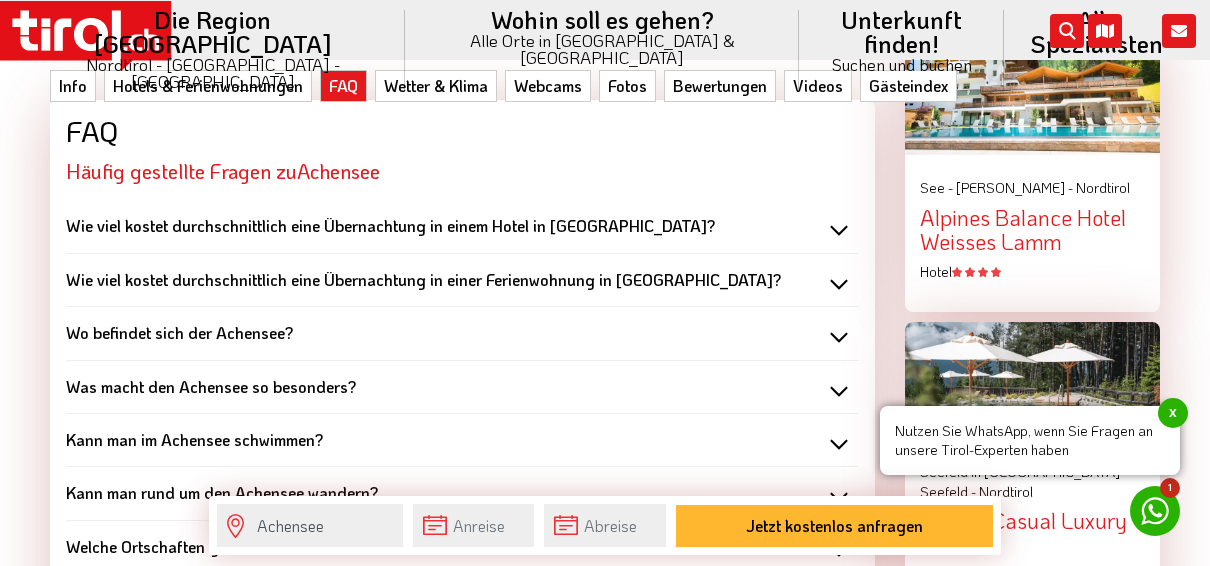 drag, startPoint x: 347, startPoint y: 277, endPoint x: 346, endPoint y: 330, distance: 53.009434 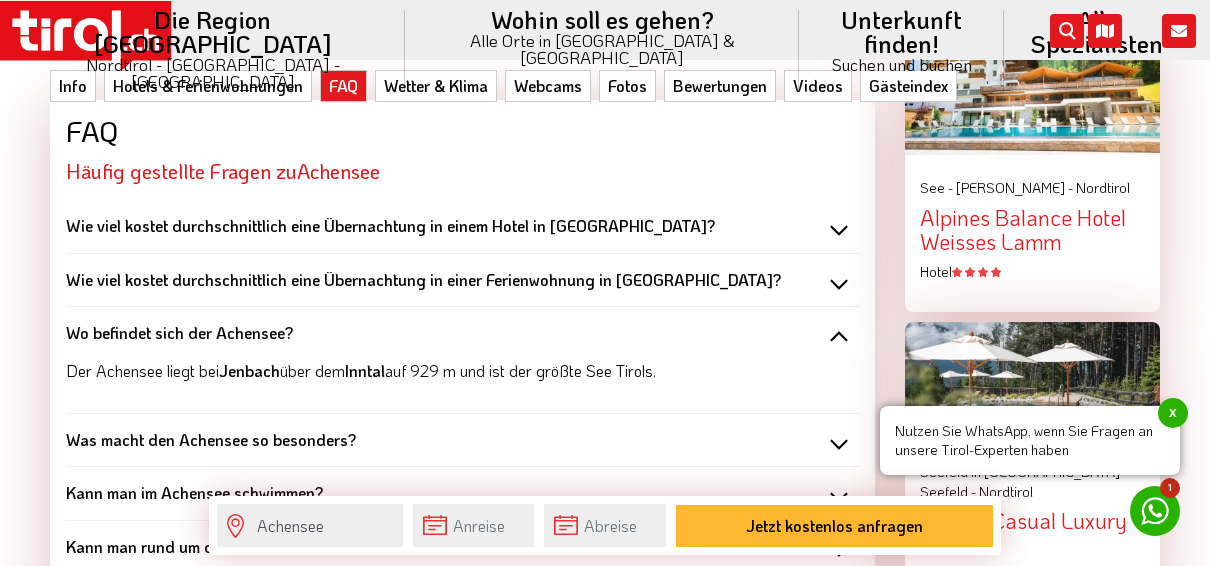 click on "Wo befindet sich der Achensee?" at bounding box center (462, 333) 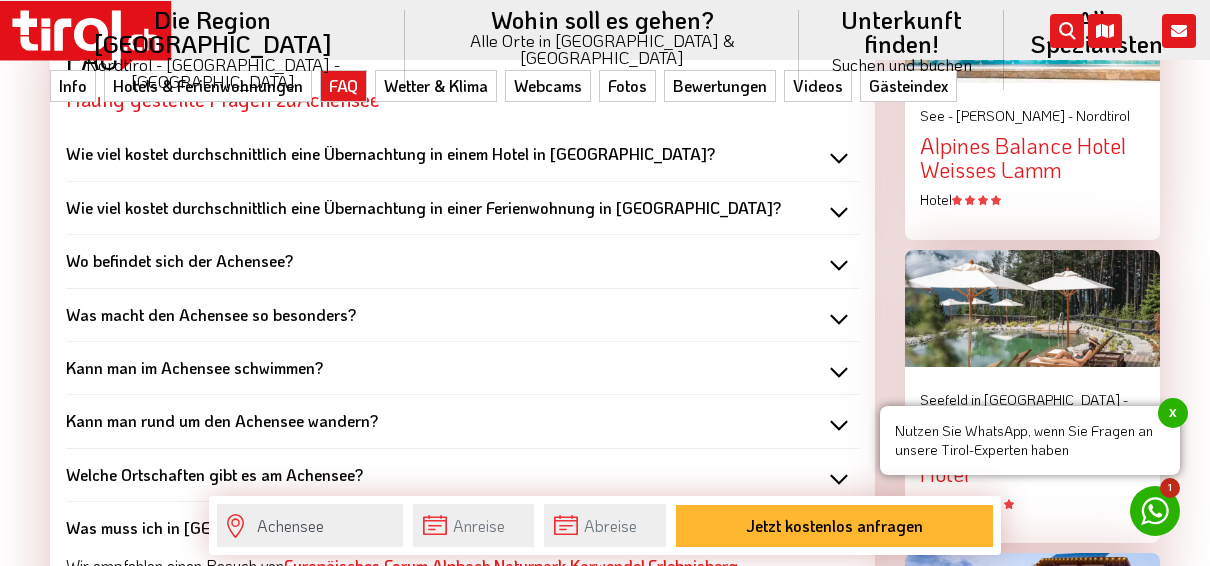 scroll, scrollTop: 2538, scrollLeft: 0, axis: vertical 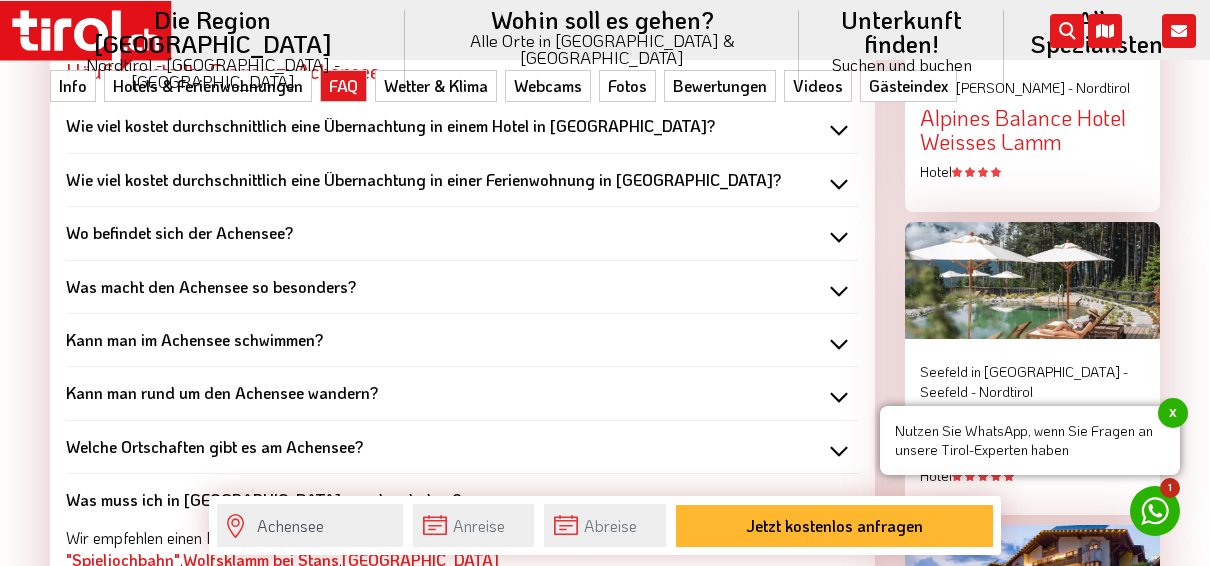 click on "Was macht den Achensee so besonders?" at bounding box center [462, 287] 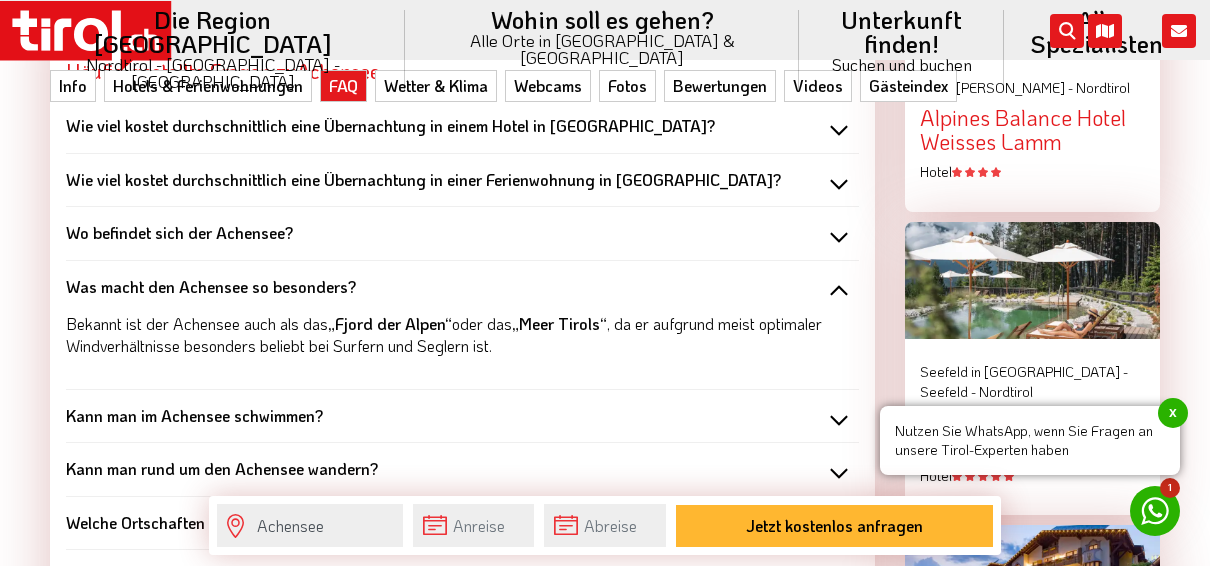click on "Was macht den Achensee so besonders?" at bounding box center [462, 287] 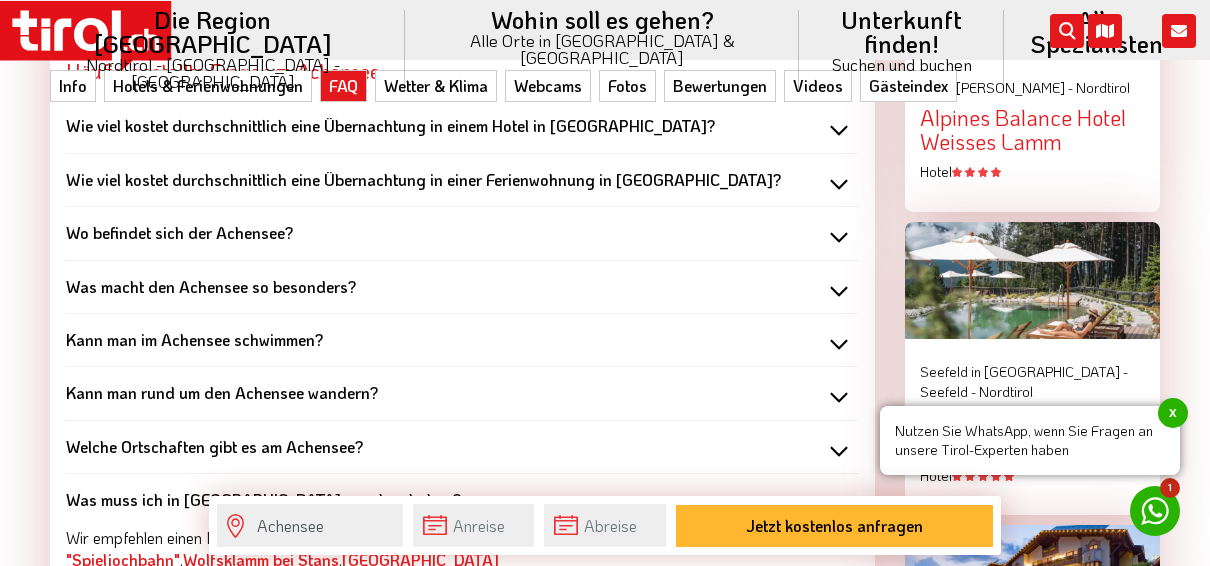 click on "Kann man im Achensee schwimmen?" at bounding box center (462, 340) 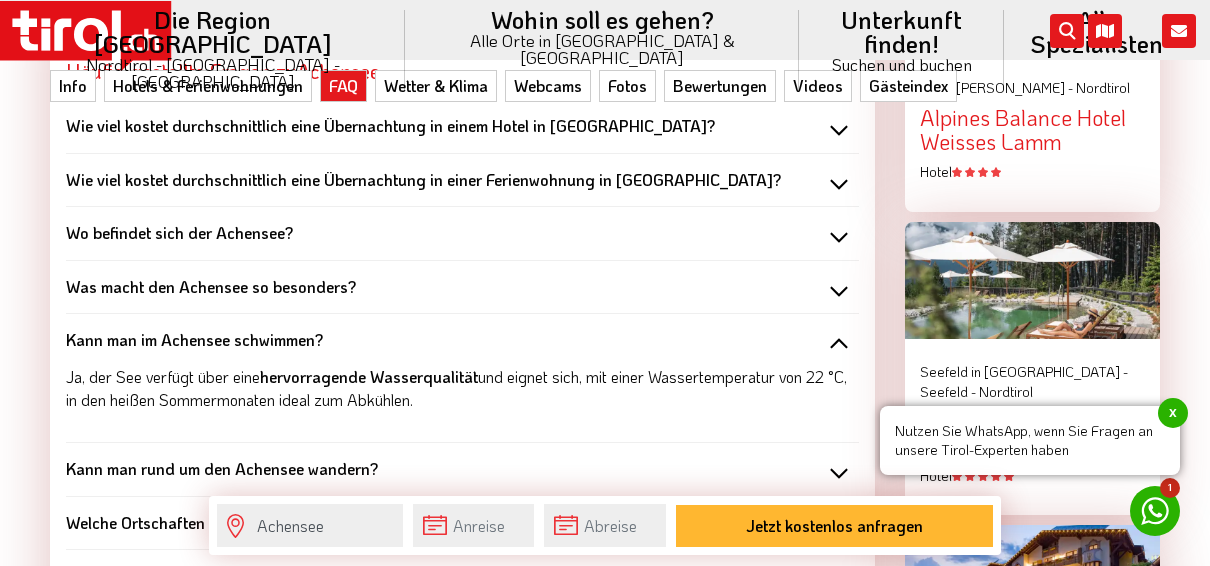 click on "Kann man im Achensee schwimmen?" at bounding box center [462, 340] 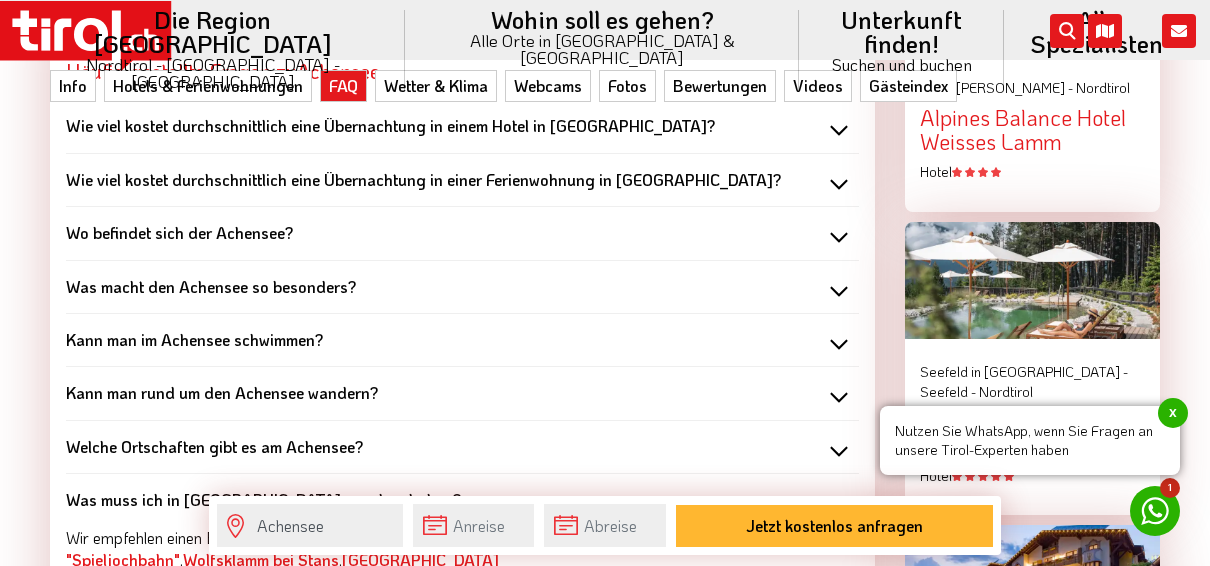 scroll, scrollTop: 2738, scrollLeft: 0, axis: vertical 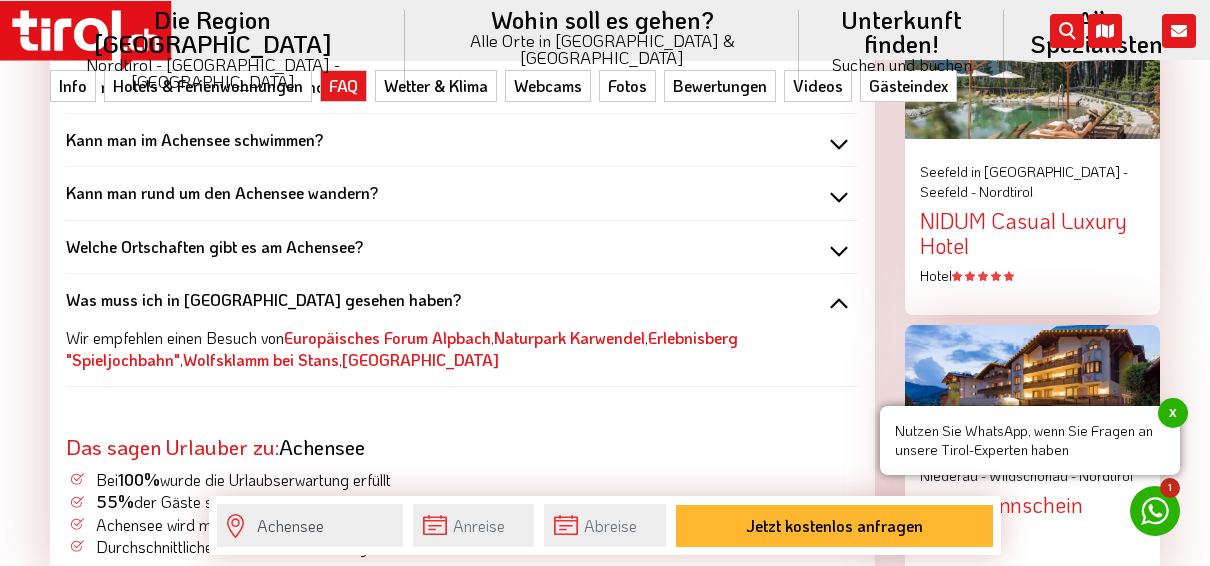 click on "Welche Ortschaften gibt es am Achensee?" at bounding box center [214, 246] 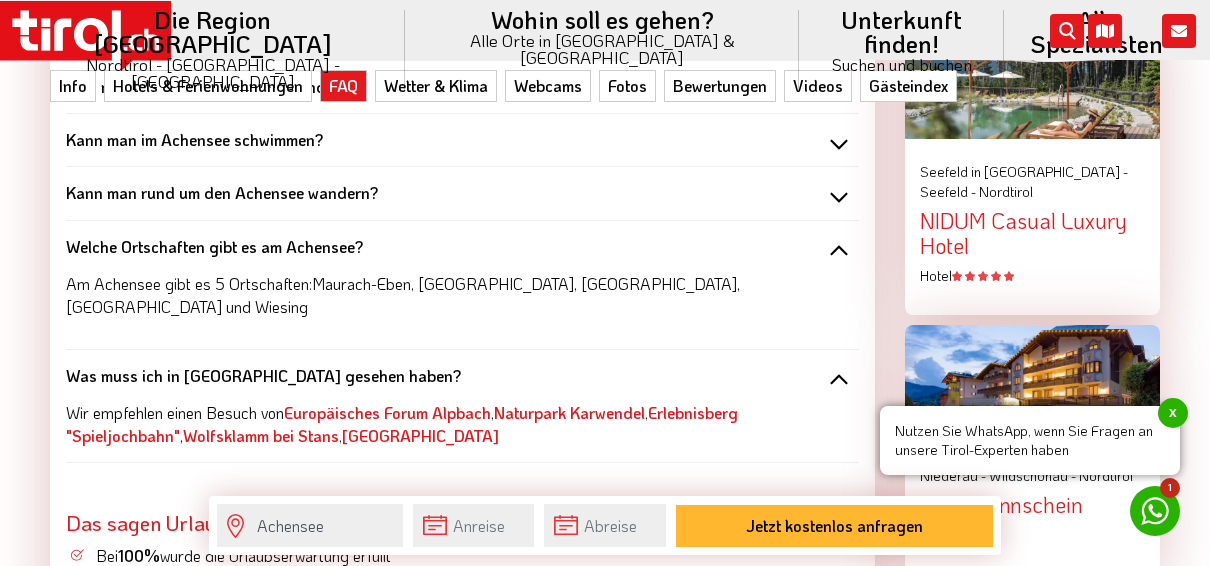 click on "Welche Ortschaften gibt es am Achensee?" at bounding box center (214, 246) 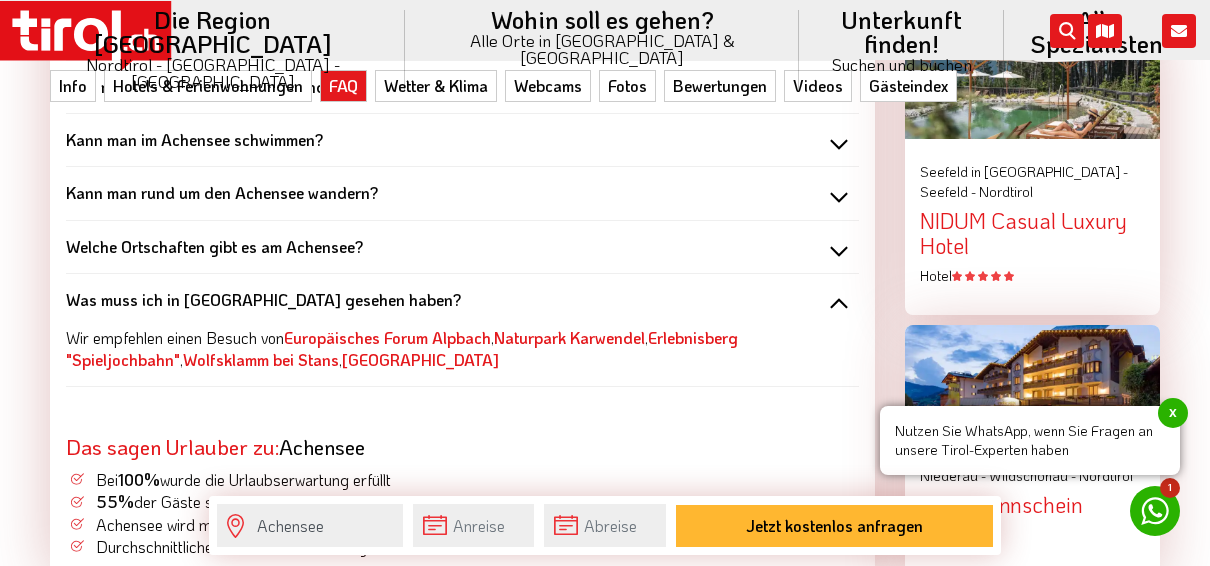 click on "Was muss ich in [GEOGRAPHIC_DATA] gesehen haben?" at bounding box center [263, 299] 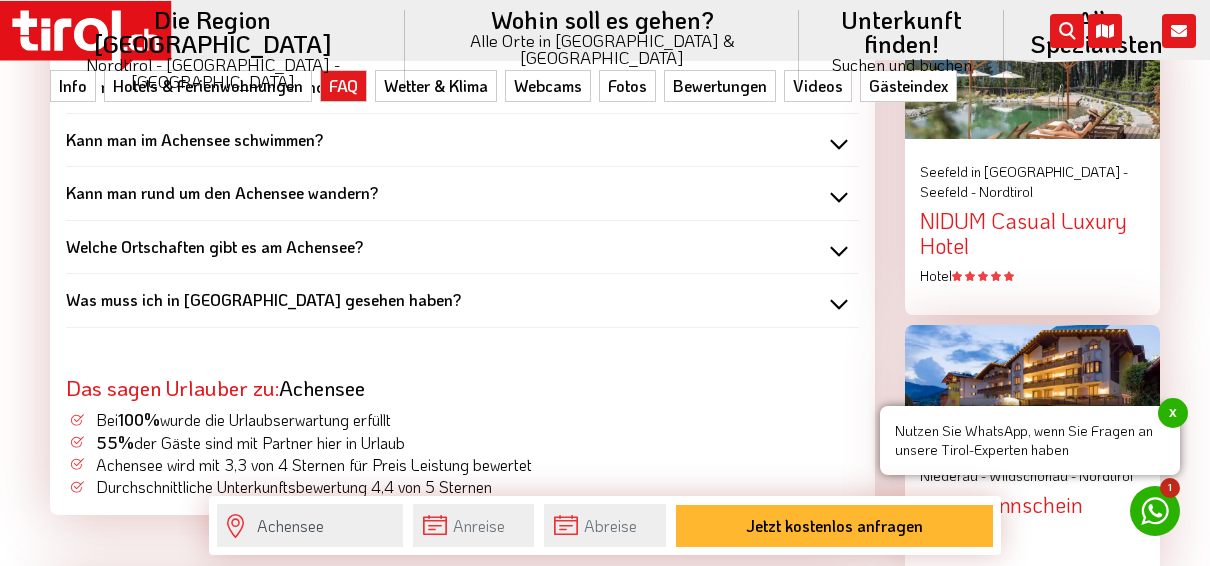 click on "Was muss ich in [GEOGRAPHIC_DATA] gesehen haben?" at bounding box center (263, 299) 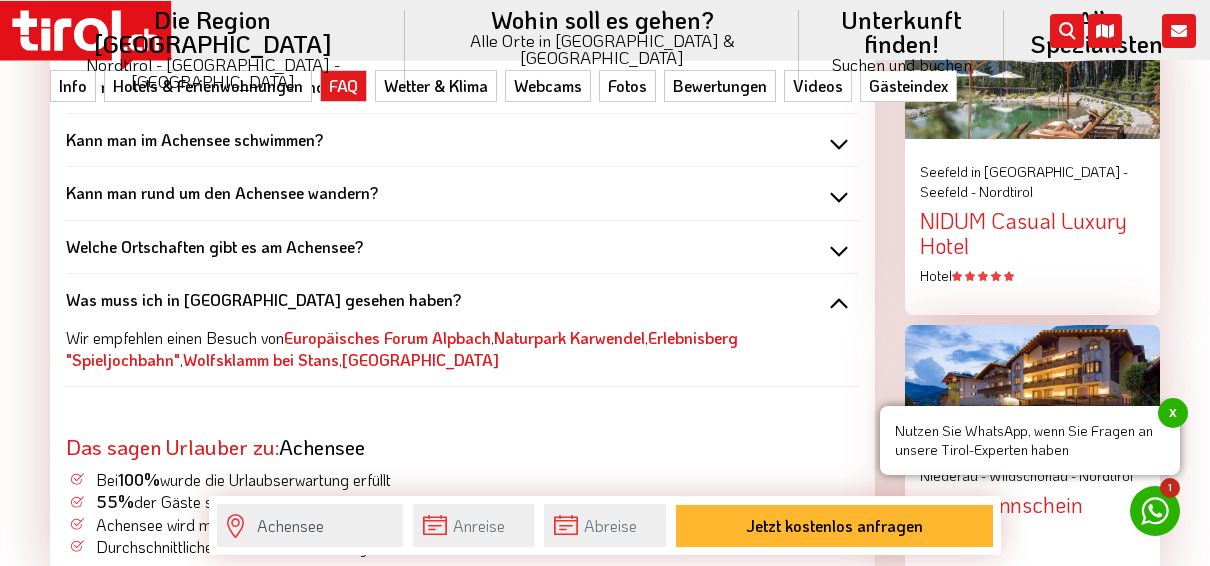 click on "Was muss ich in [GEOGRAPHIC_DATA] gesehen haben?" at bounding box center [263, 299] 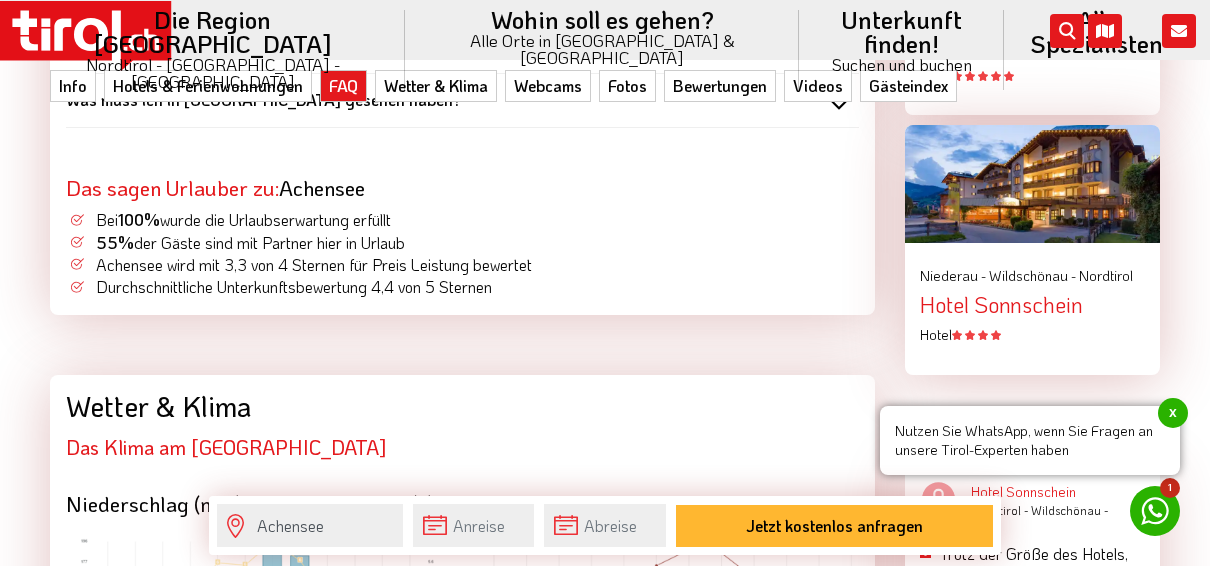 scroll, scrollTop: 2838, scrollLeft: 0, axis: vertical 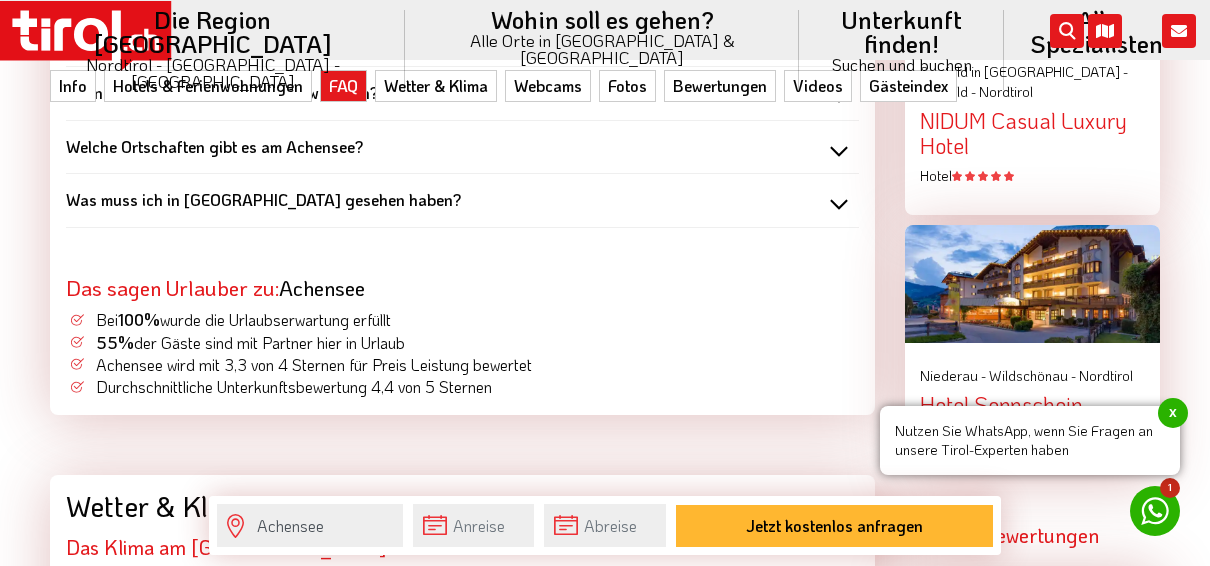 click on "Was muss ich in [GEOGRAPHIC_DATA] gesehen haben?" at bounding box center [263, 199] 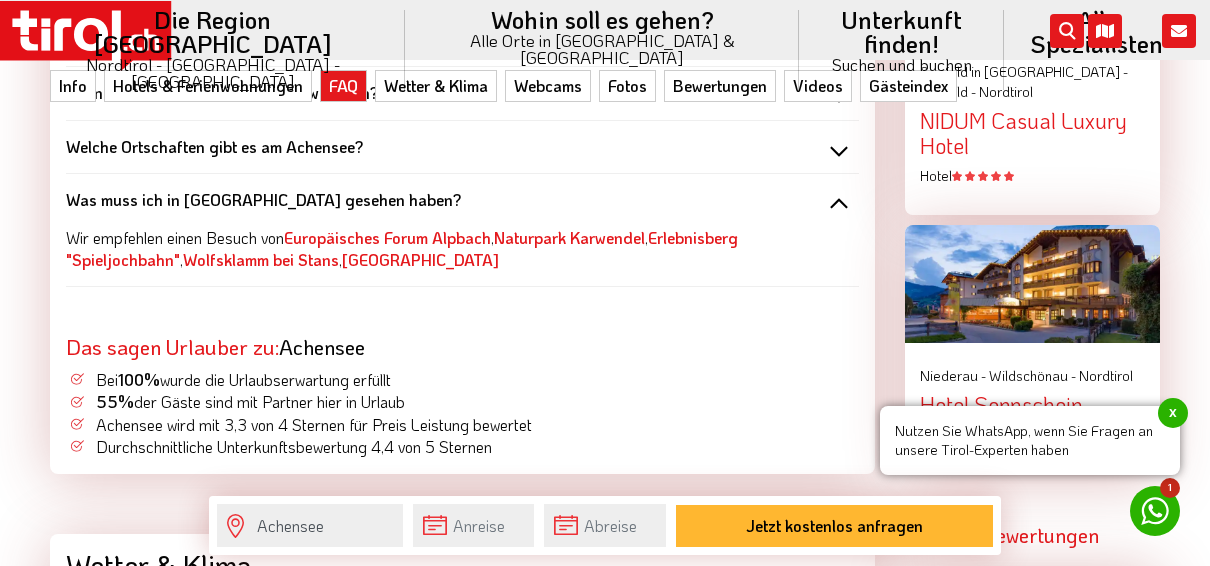 click on "Was muss ich in [GEOGRAPHIC_DATA] gesehen haben?" at bounding box center [263, 199] 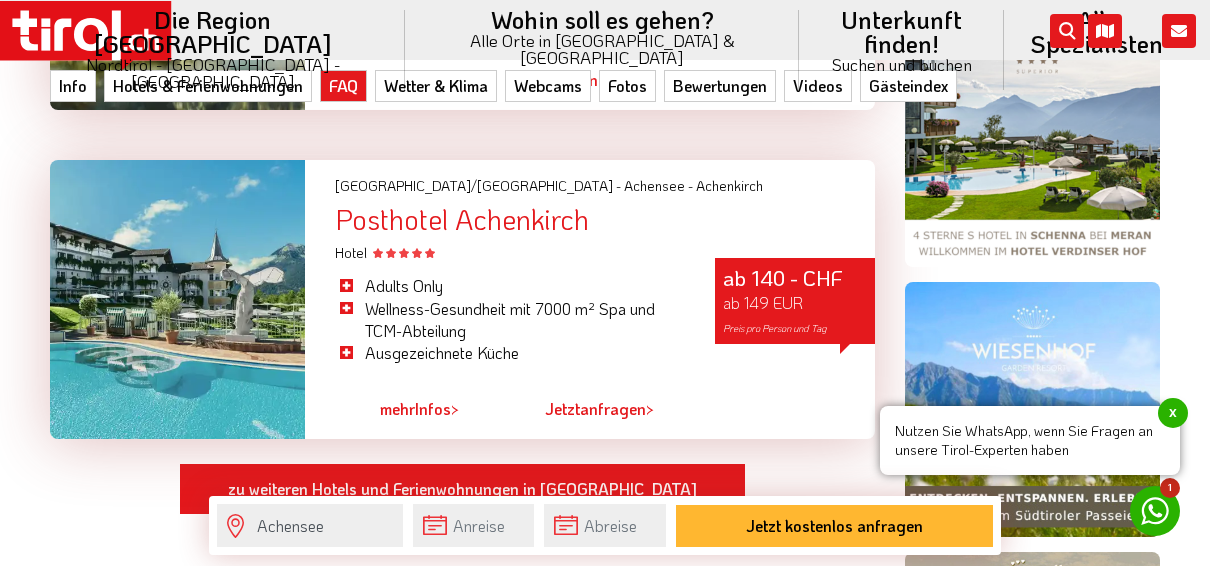 scroll, scrollTop: 1238, scrollLeft: 0, axis: vertical 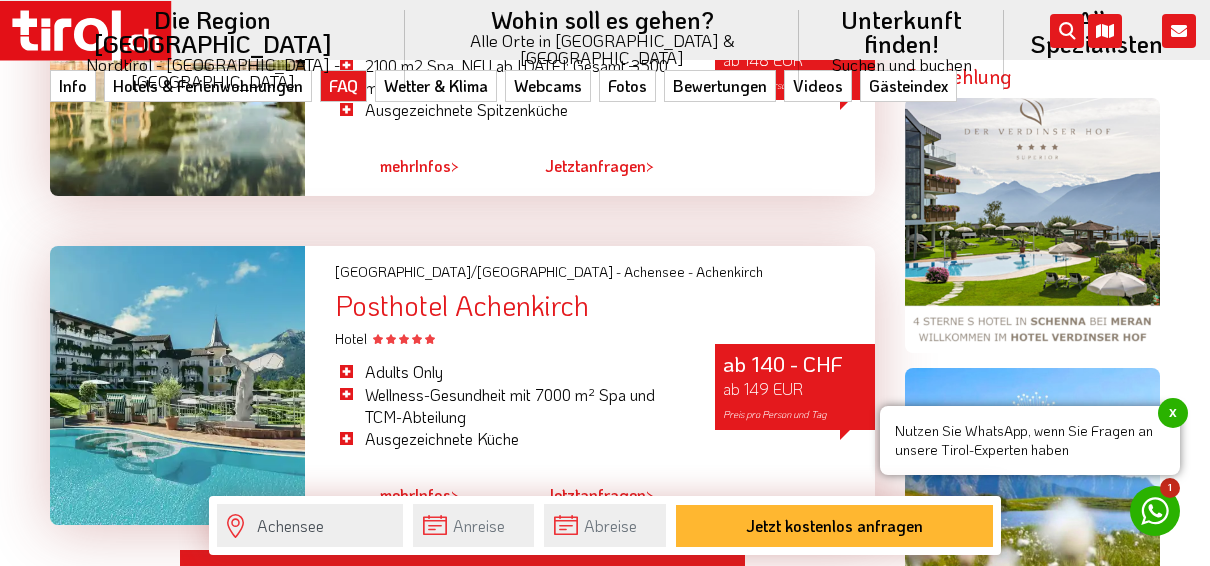 click on "Wetter & Klima" at bounding box center [436, 86] 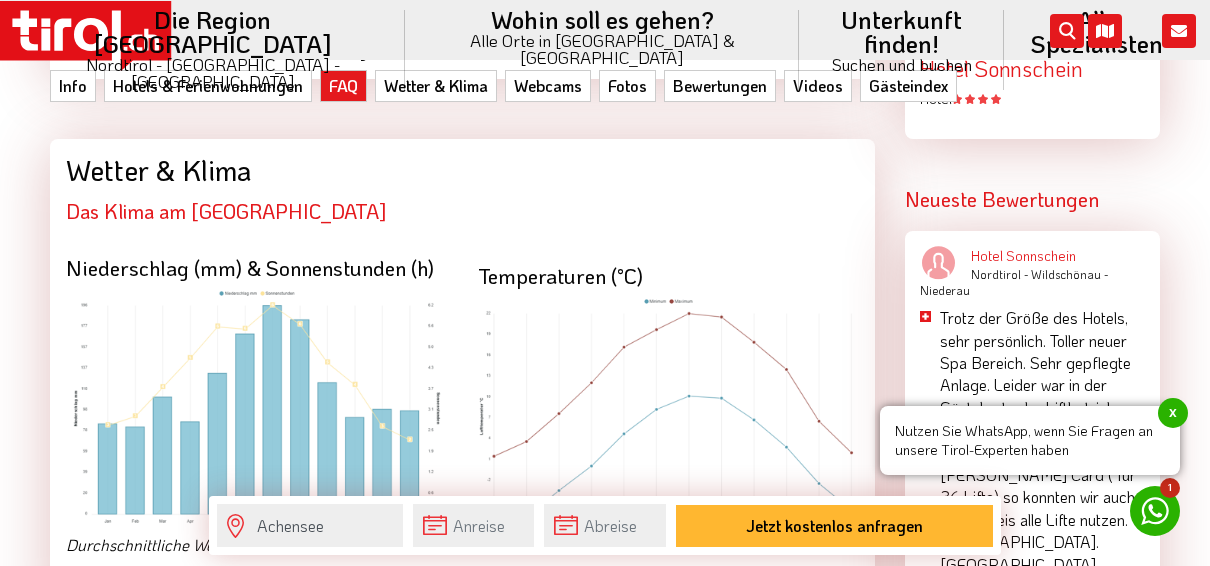 scroll, scrollTop: 3179, scrollLeft: 0, axis: vertical 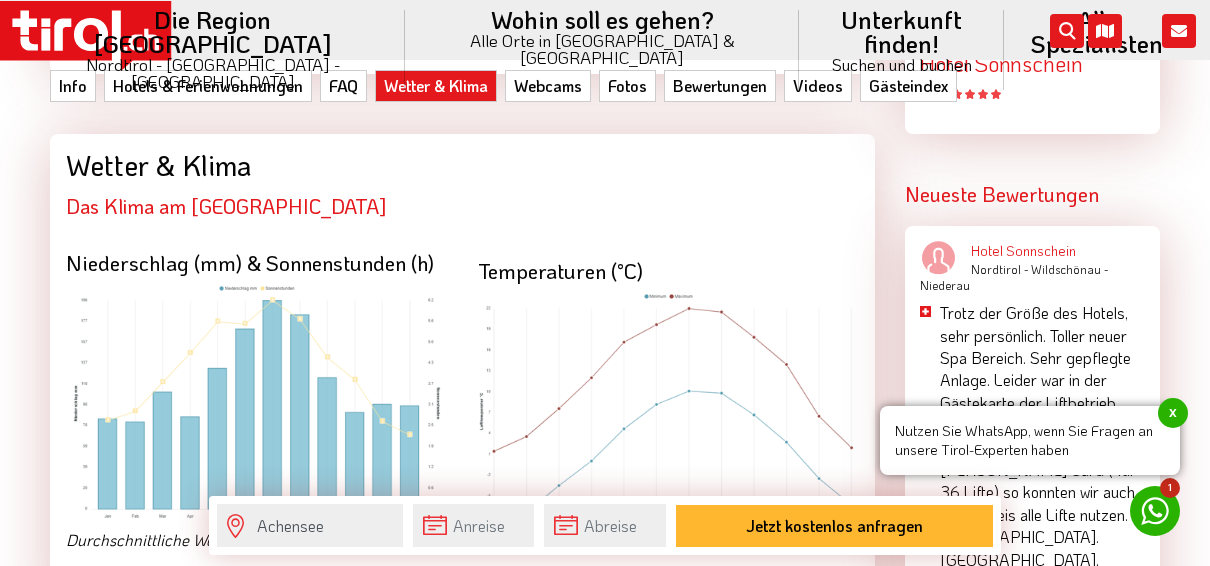 click on "Webcams" at bounding box center [548, 86] 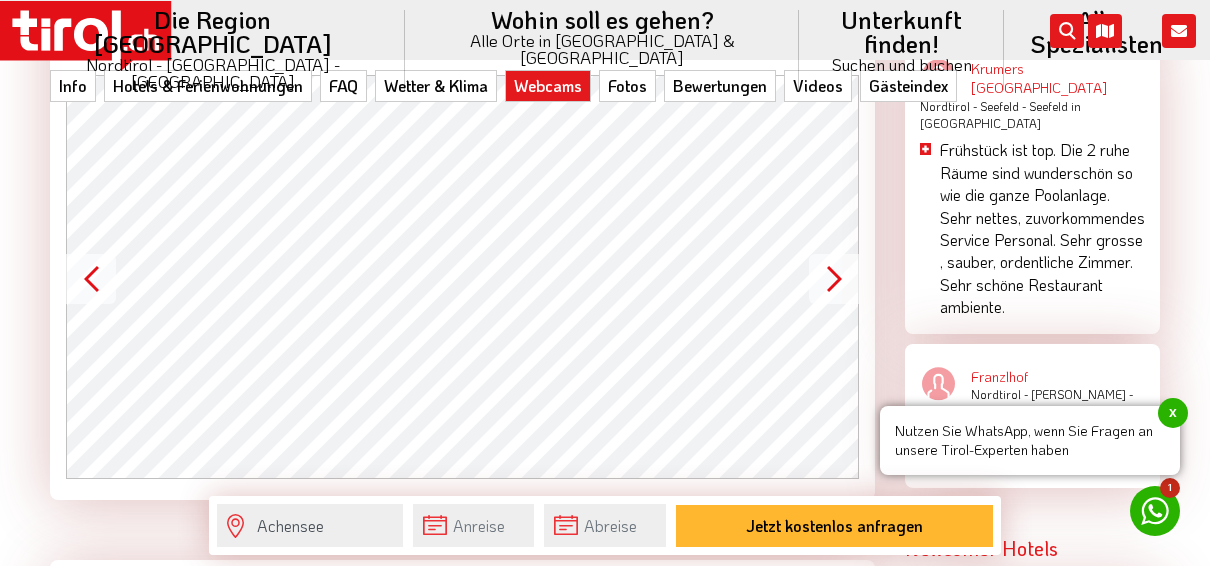 scroll, scrollTop: 3920, scrollLeft: 0, axis: vertical 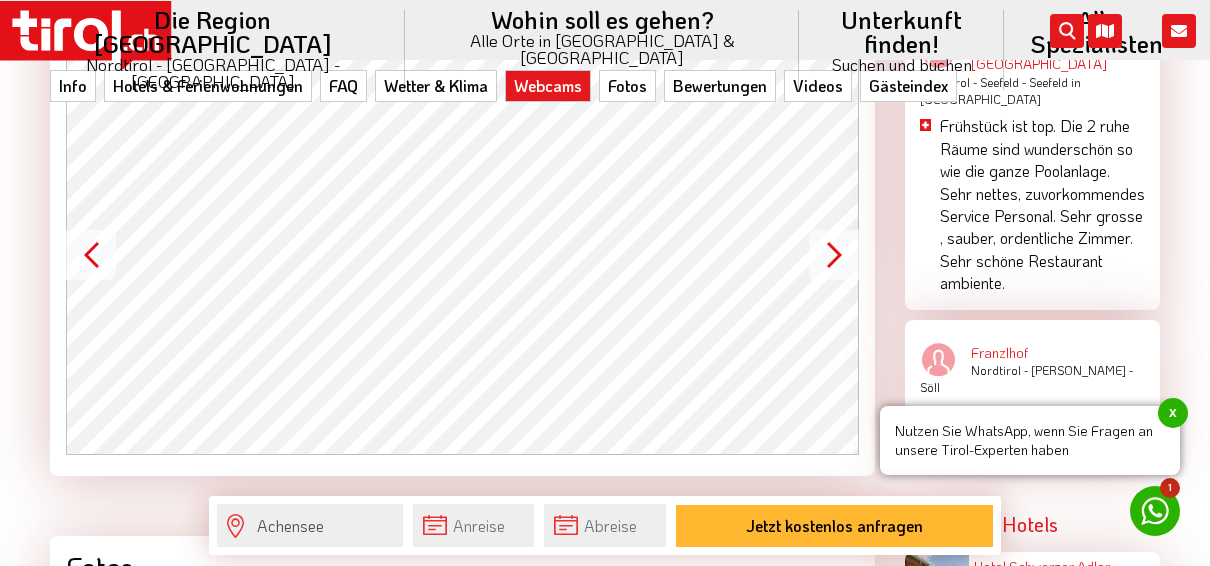 click on "Fotos" at bounding box center (627, 86) 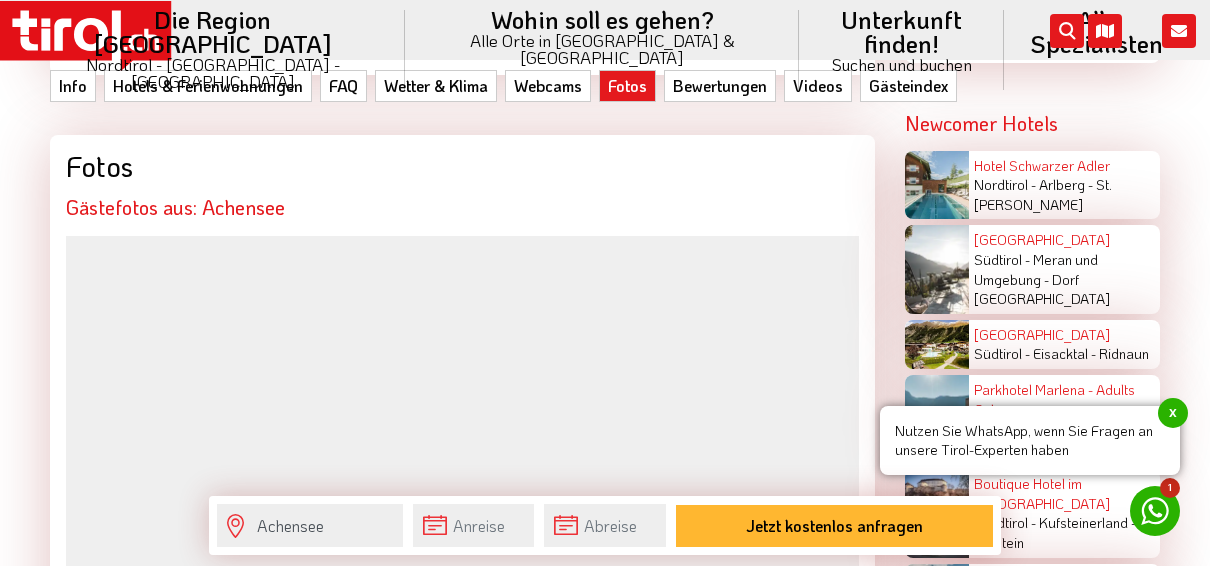 scroll, scrollTop: 4322, scrollLeft: 0, axis: vertical 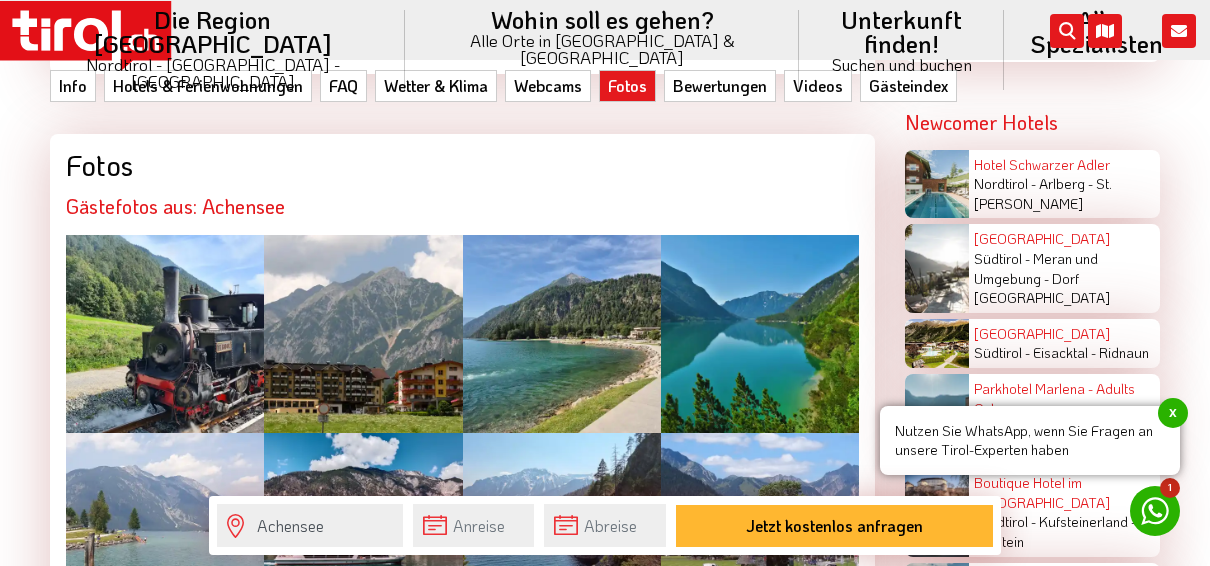 click on "Bewertungen" at bounding box center (720, 86) 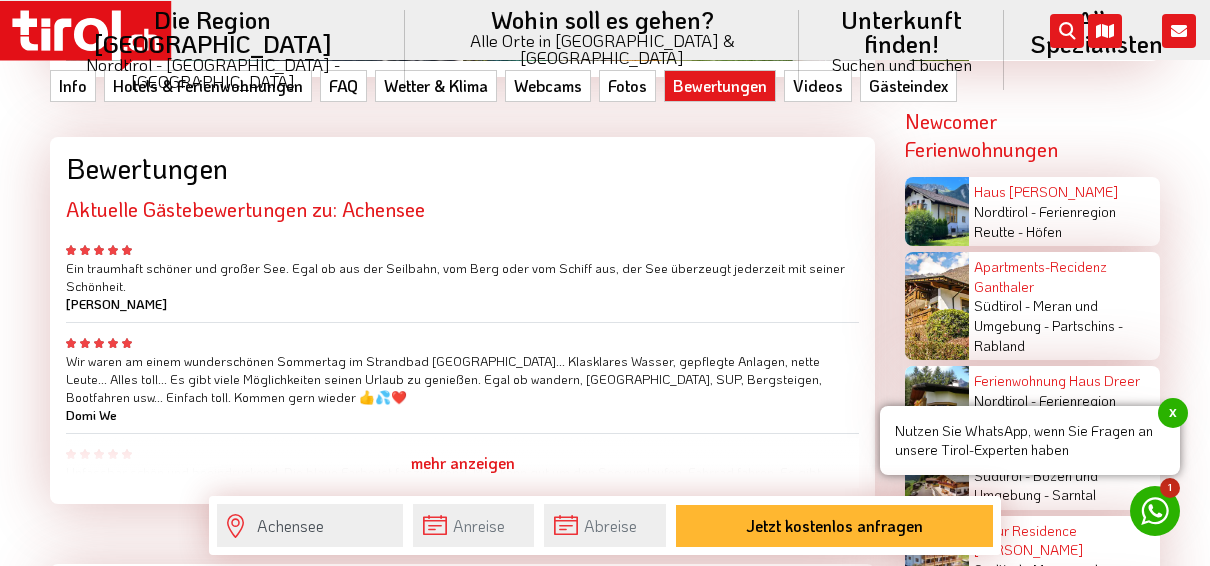 scroll, scrollTop: 4895, scrollLeft: 0, axis: vertical 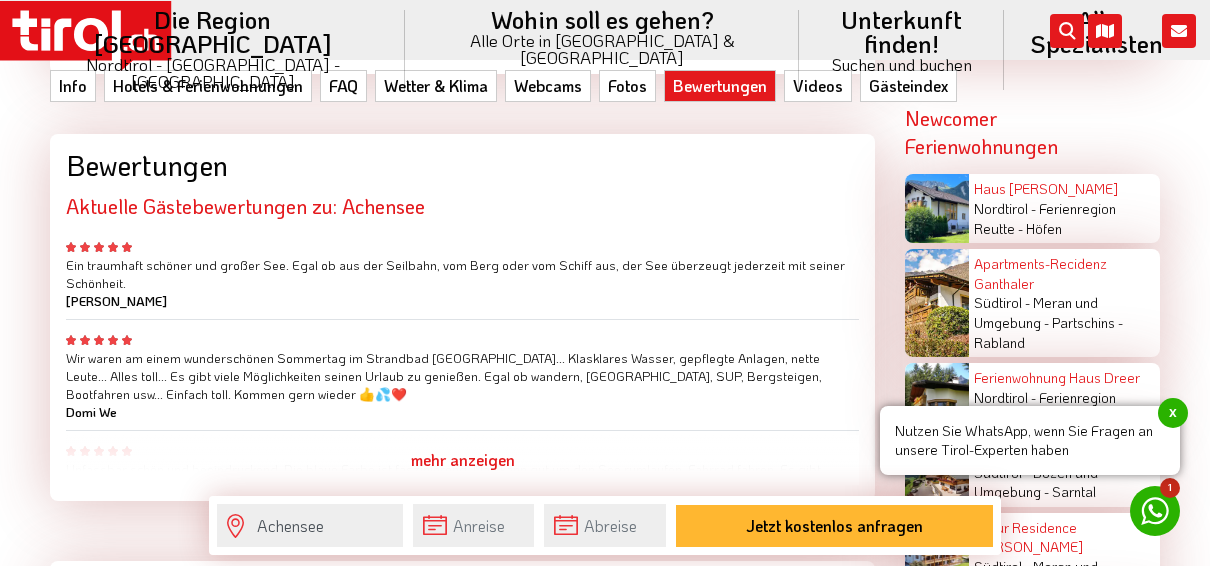 click on "Videos" at bounding box center (818, 86) 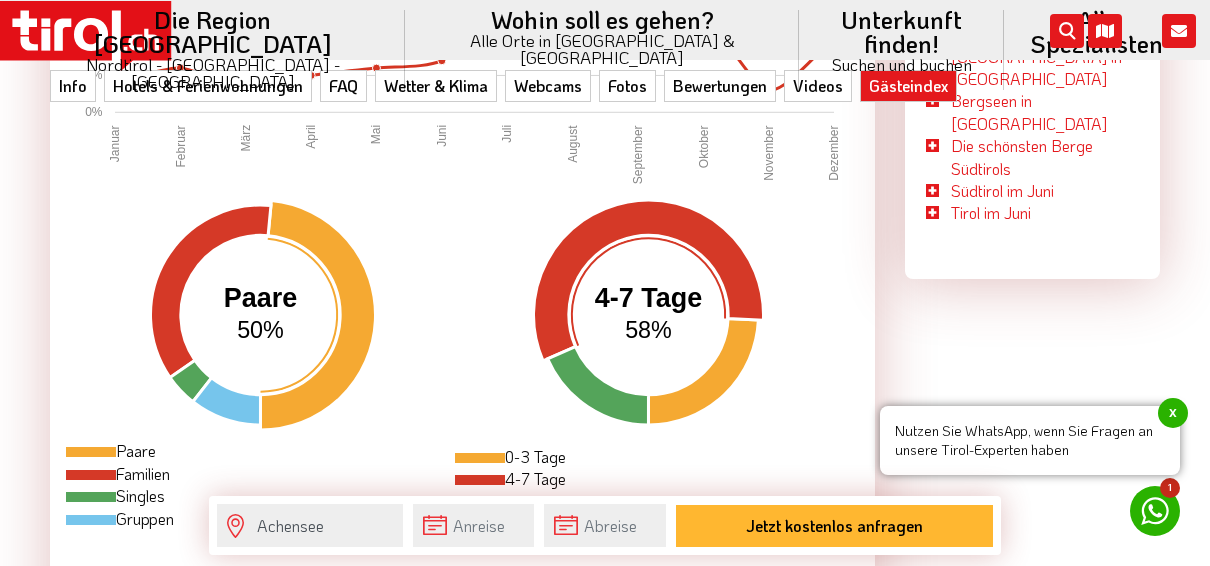 scroll, scrollTop: 6222, scrollLeft: 0, axis: vertical 